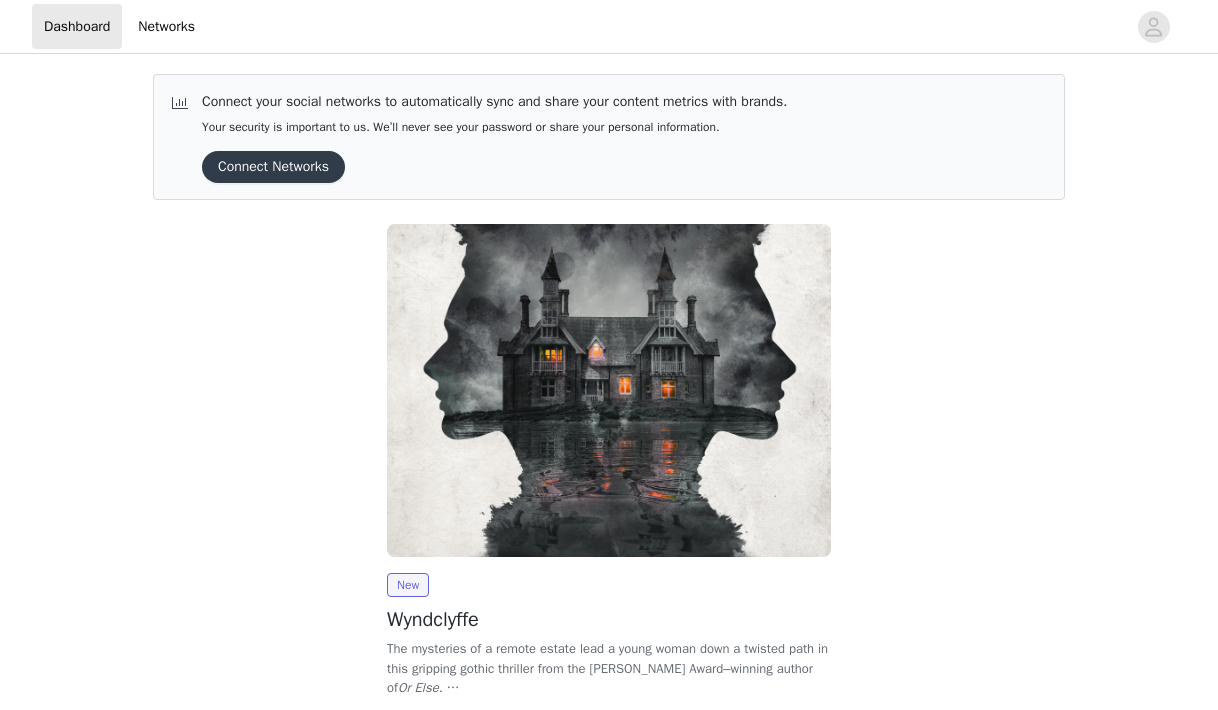 scroll, scrollTop: 0, scrollLeft: 0, axis: both 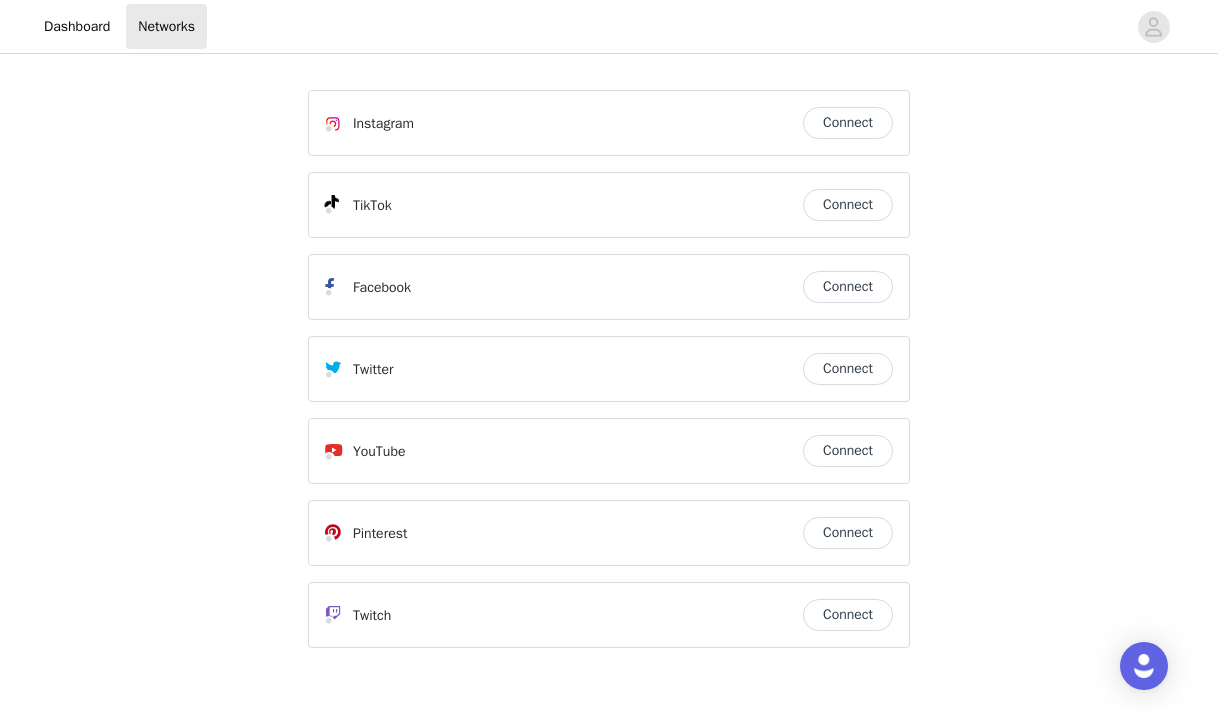 click on "Connect" at bounding box center [848, 123] 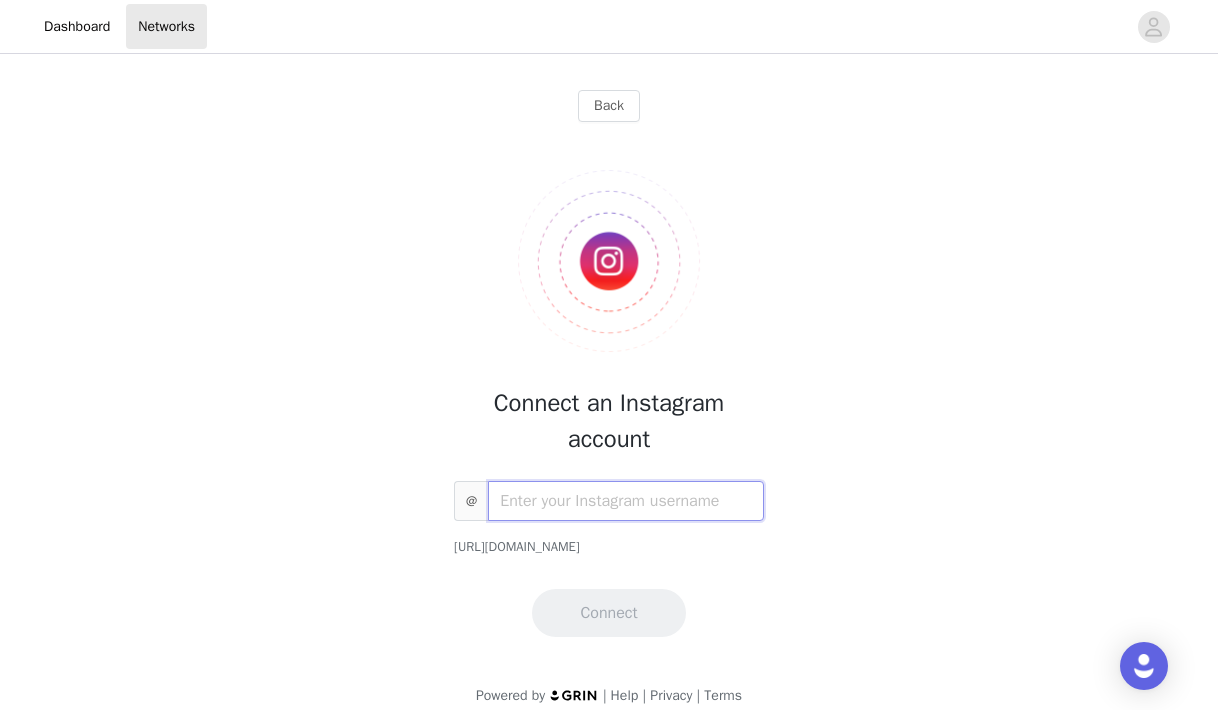 click at bounding box center (626, 501) 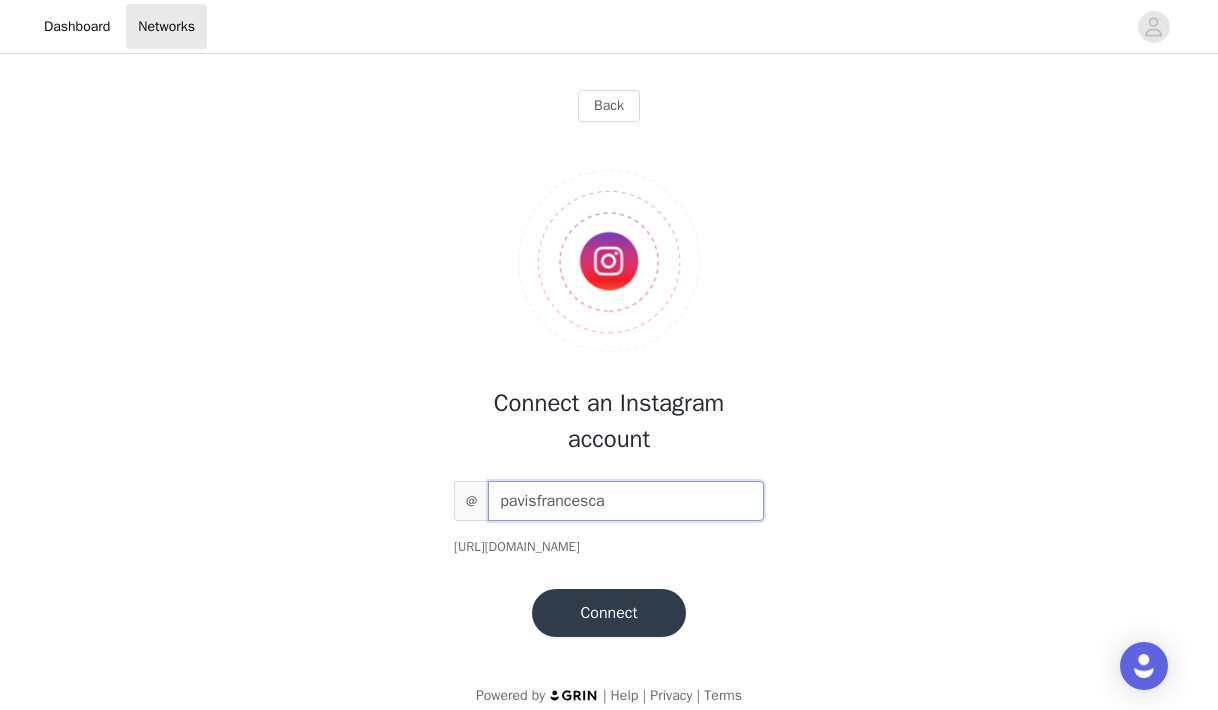 type on "pavisfrancesca" 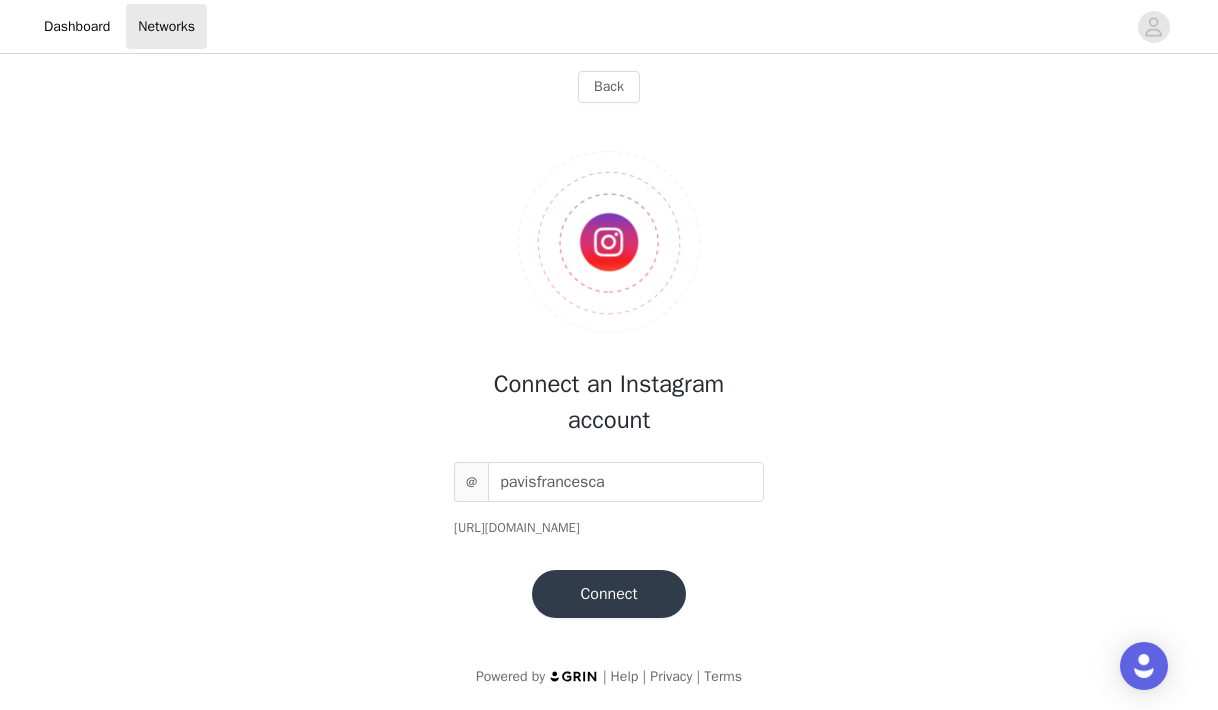 click on "Connect" at bounding box center (608, 594) 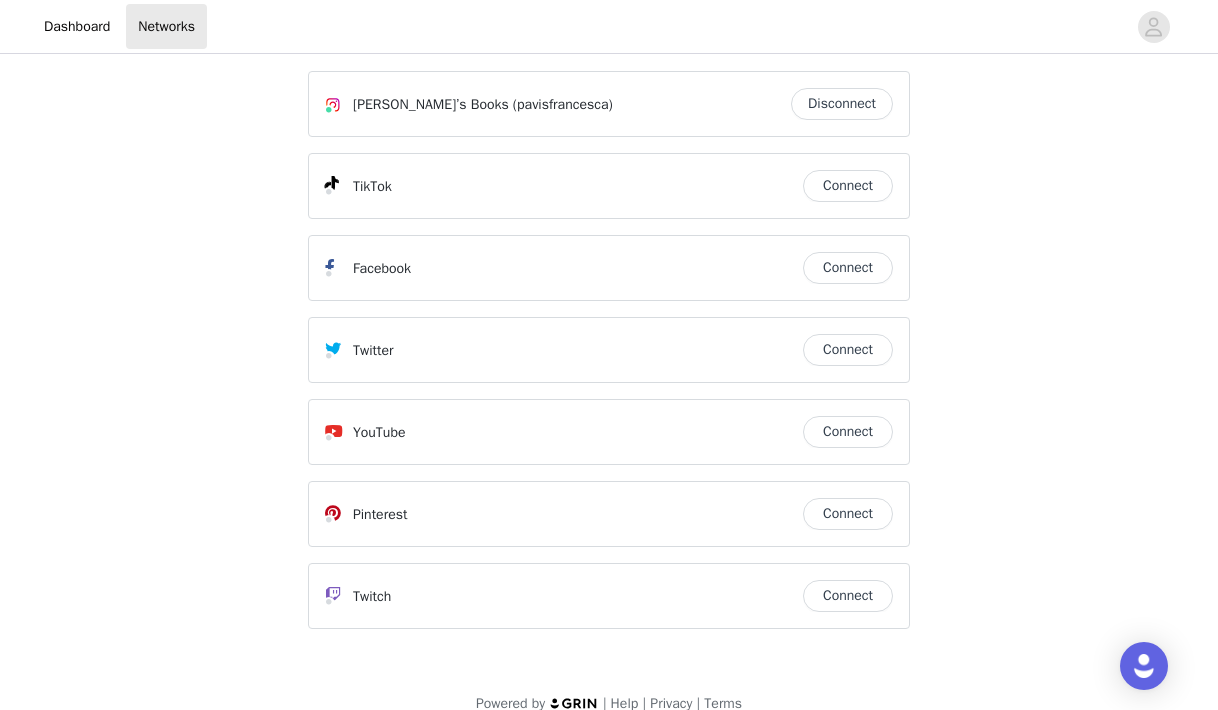 click on "Connect" at bounding box center [848, 186] 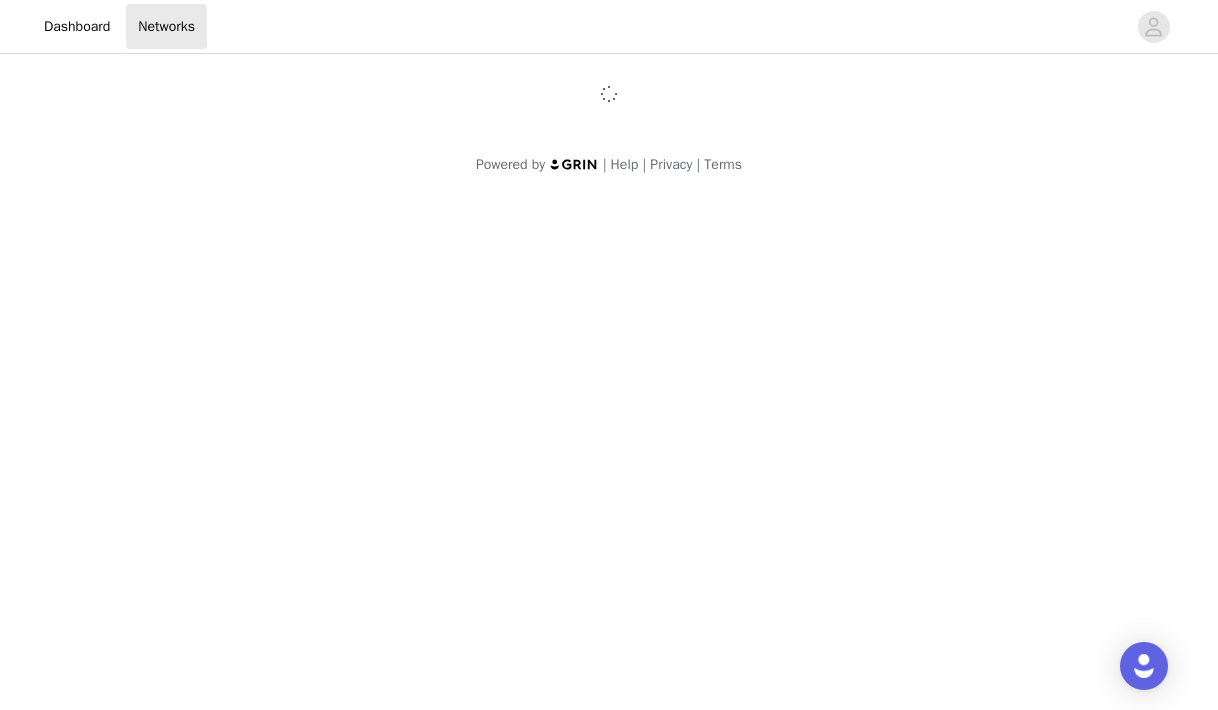 scroll, scrollTop: 0, scrollLeft: 0, axis: both 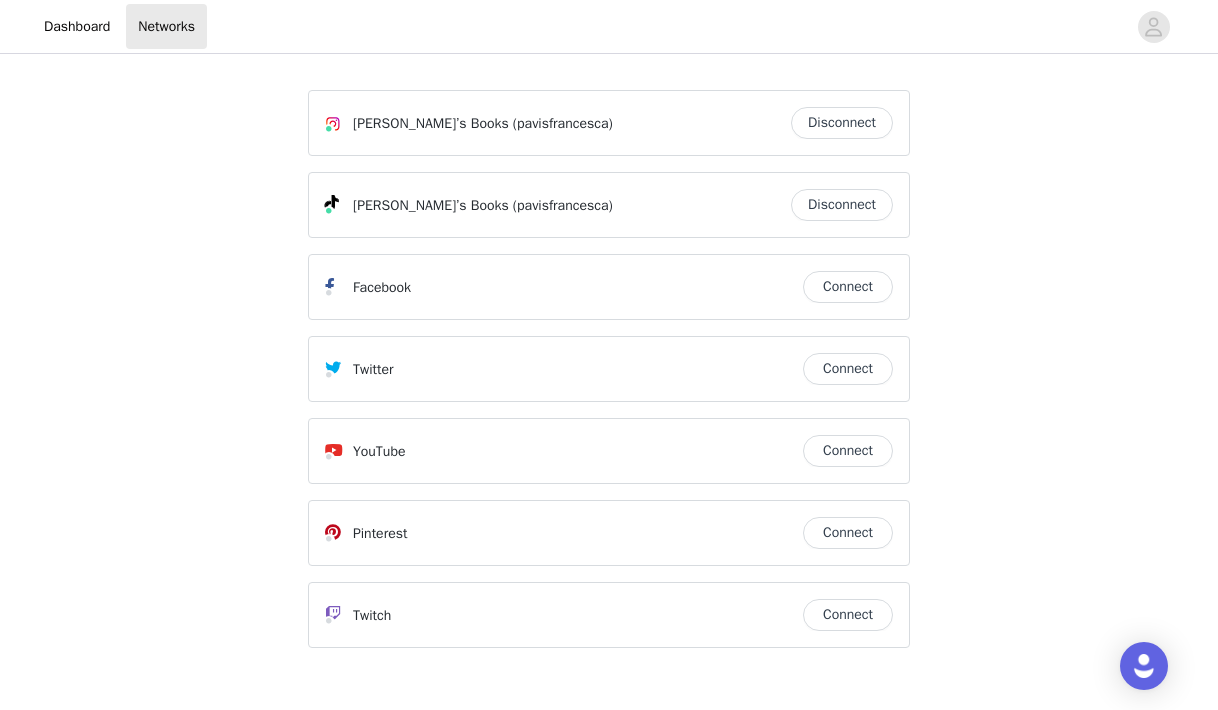 click on "Connect" at bounding box center [848, 451] 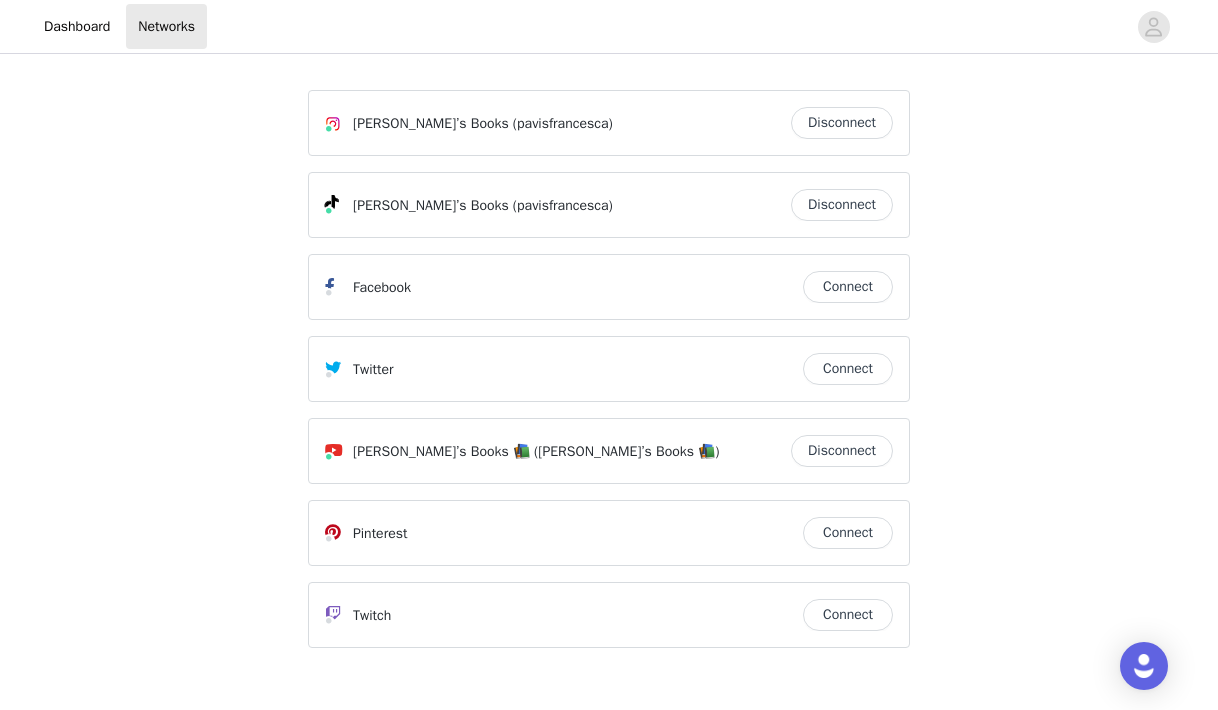 click on "Connect" at bounding box center [848, 287] 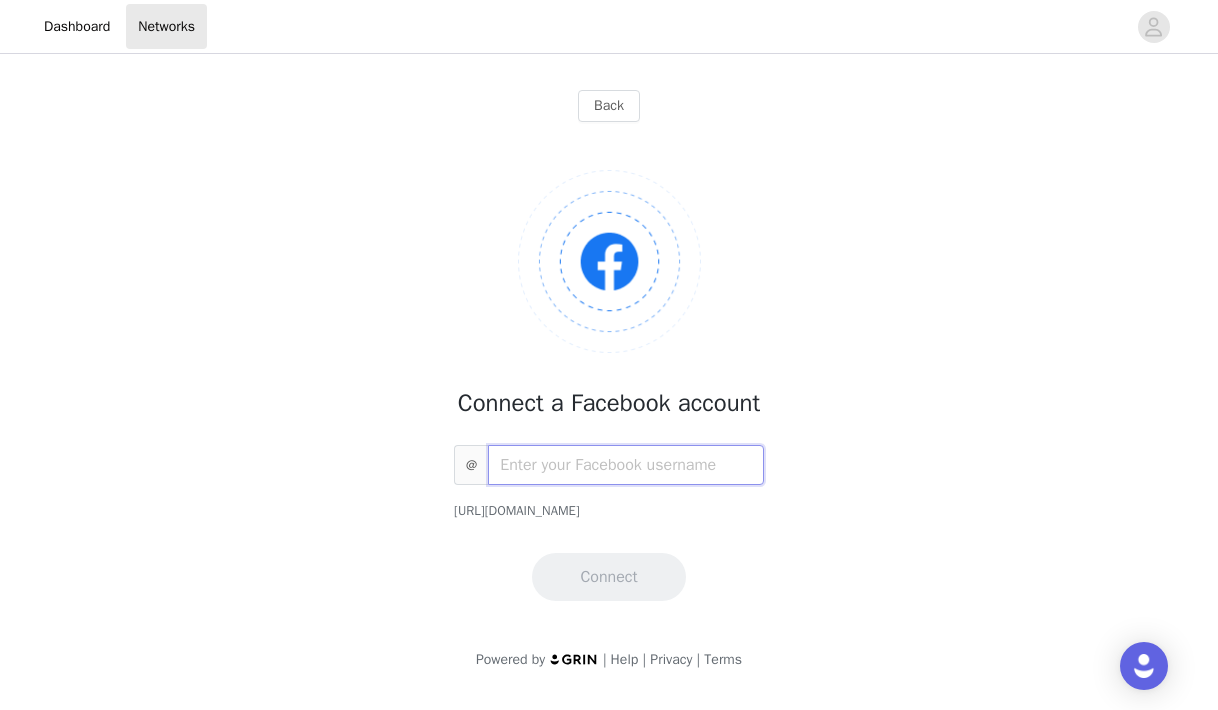 click at bounding box center (626, 465) 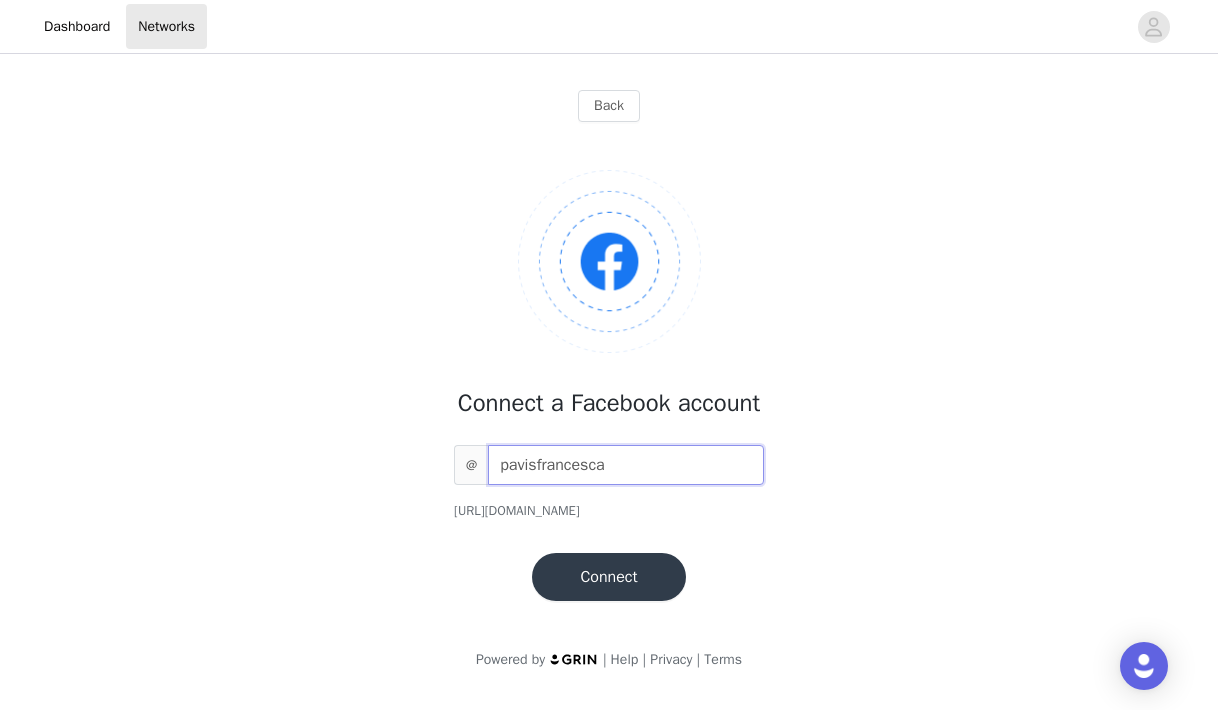 drag, startPoint x: 648, startPoint y: 462, endPoint x: 414, endPoint y: 462, distance: 234 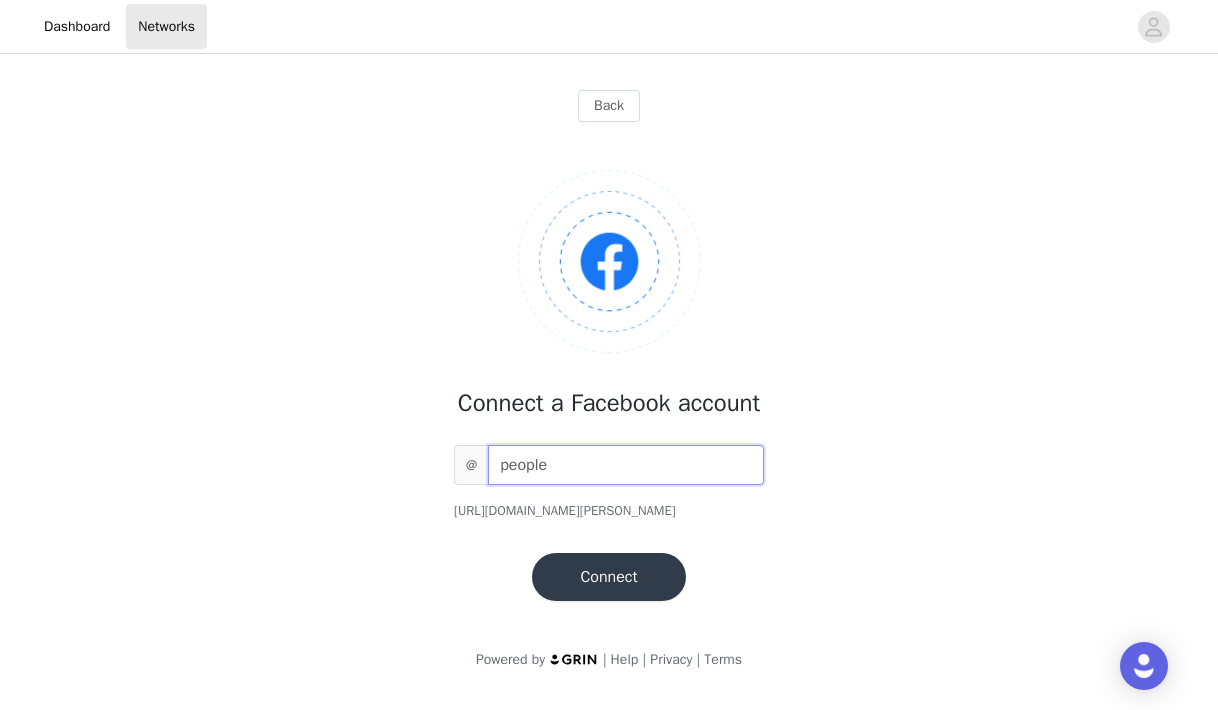 scroll, scrollTop: 0, scrollLeft: 0, axis: both 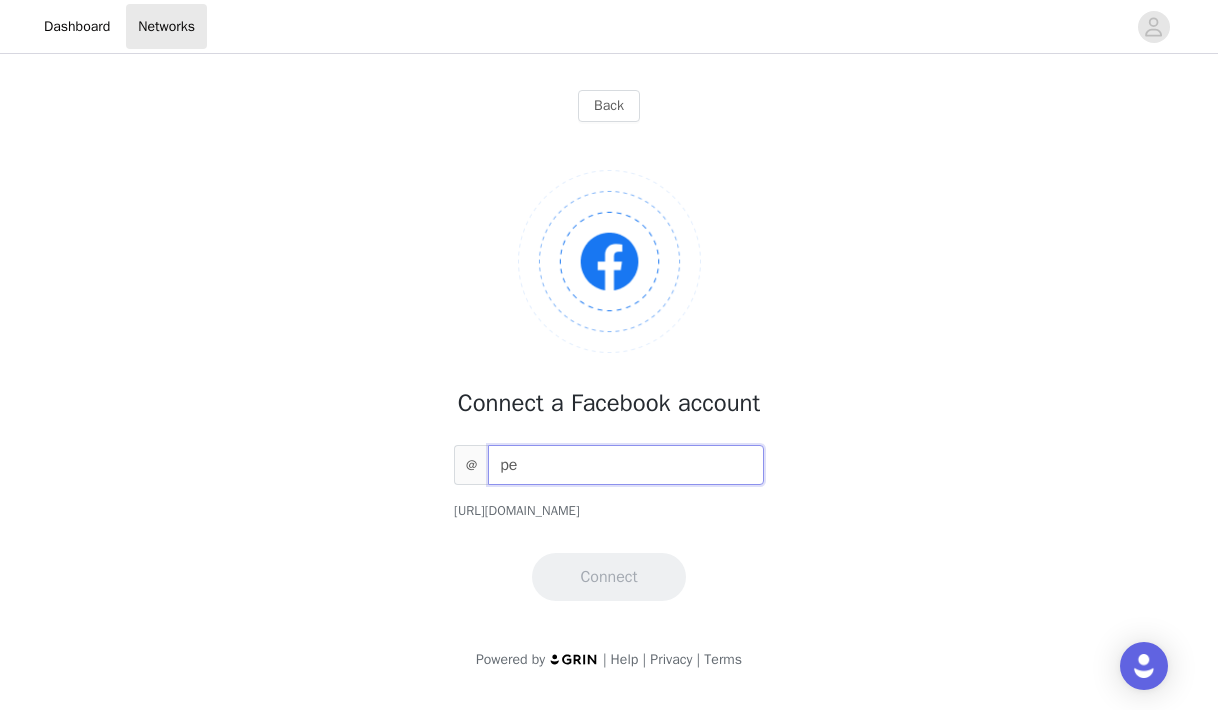 type on "p" 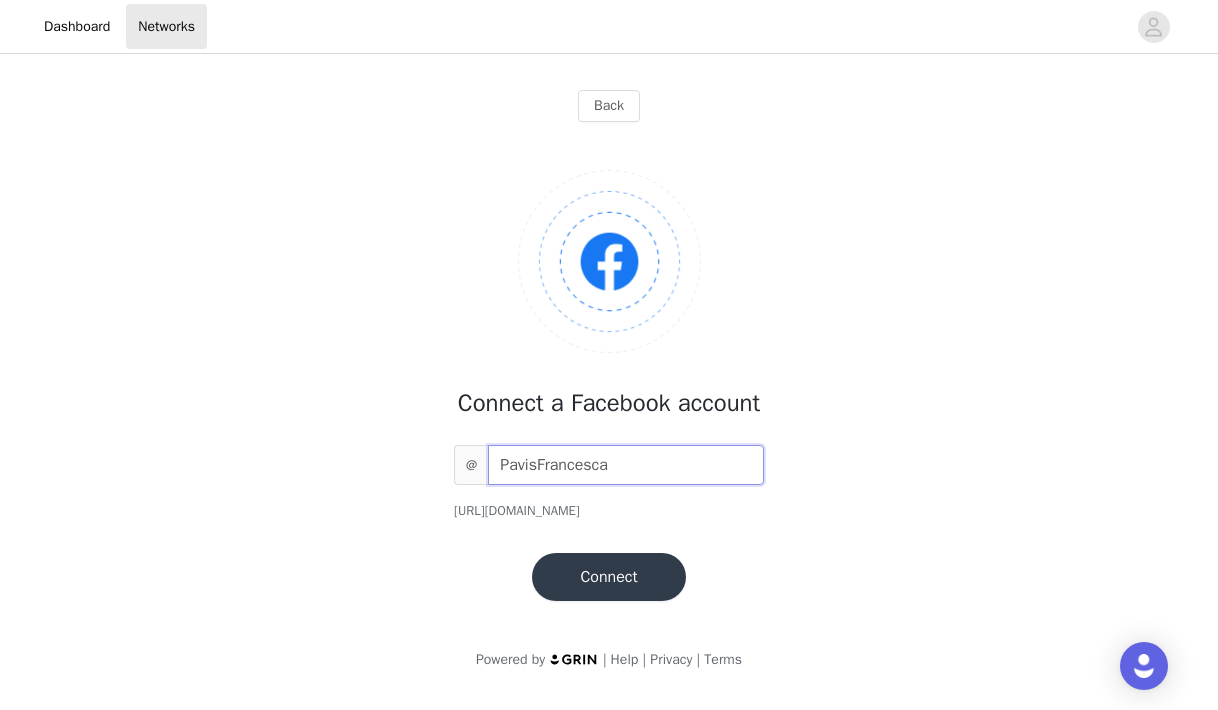 type on "PavisFrancesca" 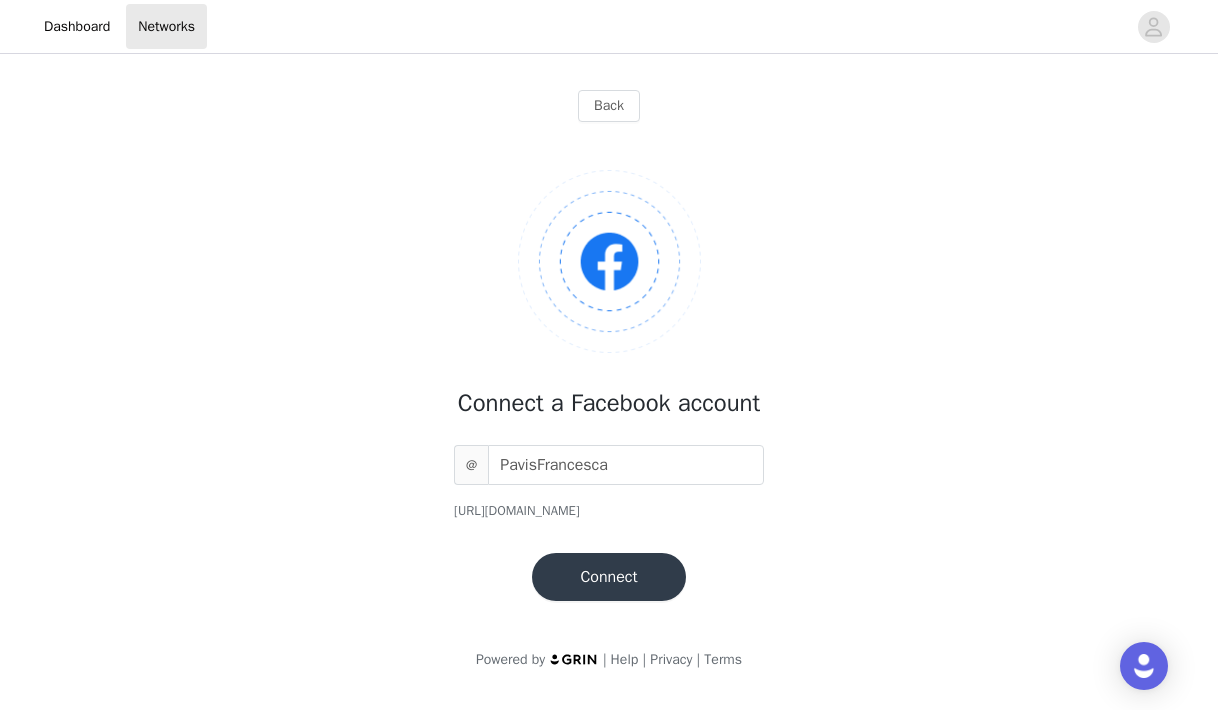 click on "Connect" at bounding box center [608, 577] 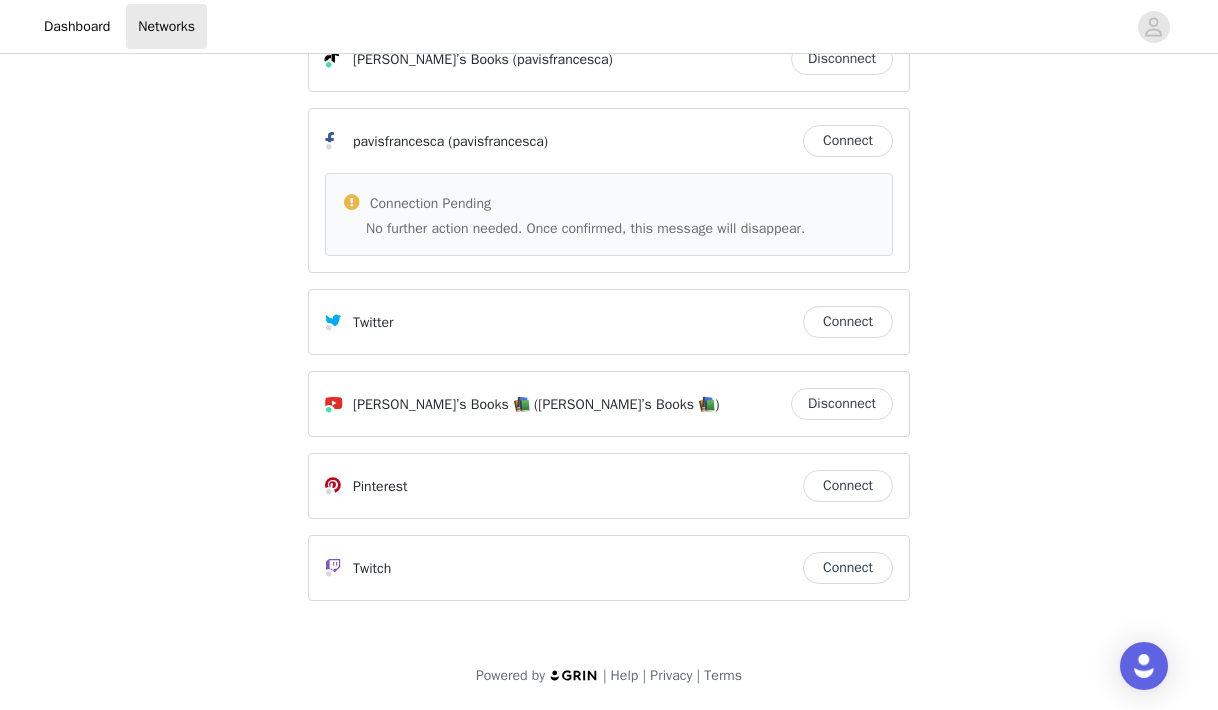 scroll, scrollTop: 0, scrollLeft: 0, axis: both 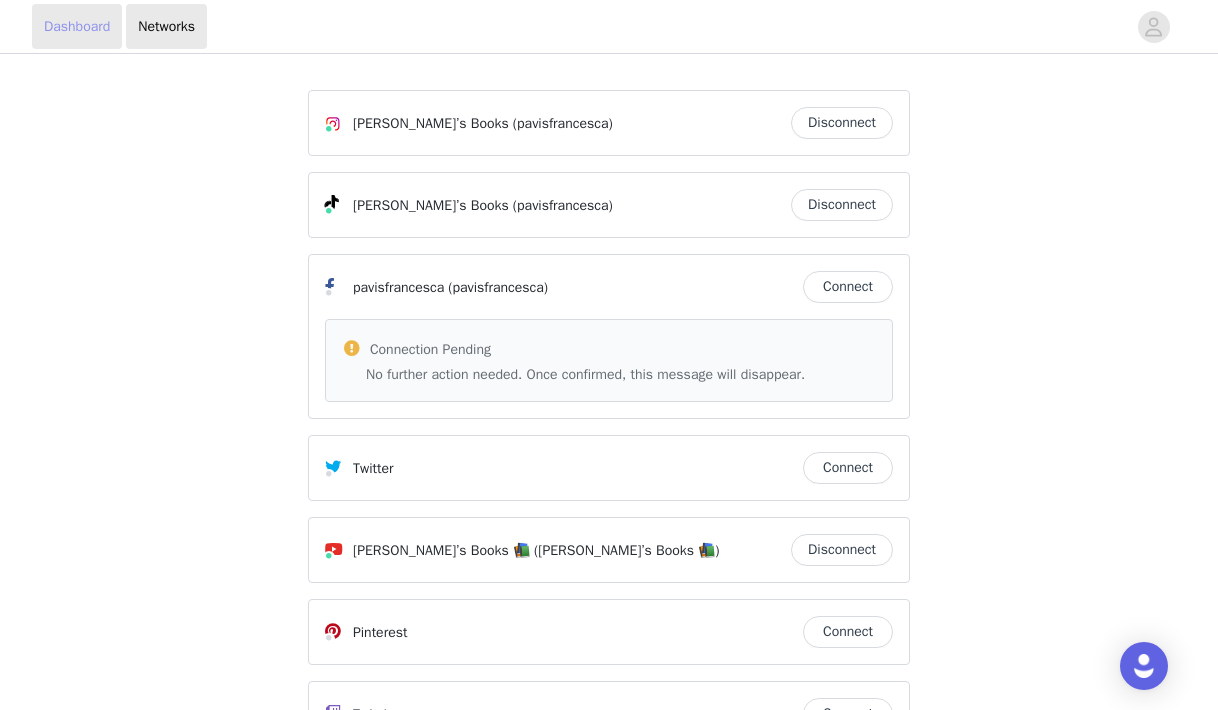 click on "Dashboard" at bounding box center (77, 26) 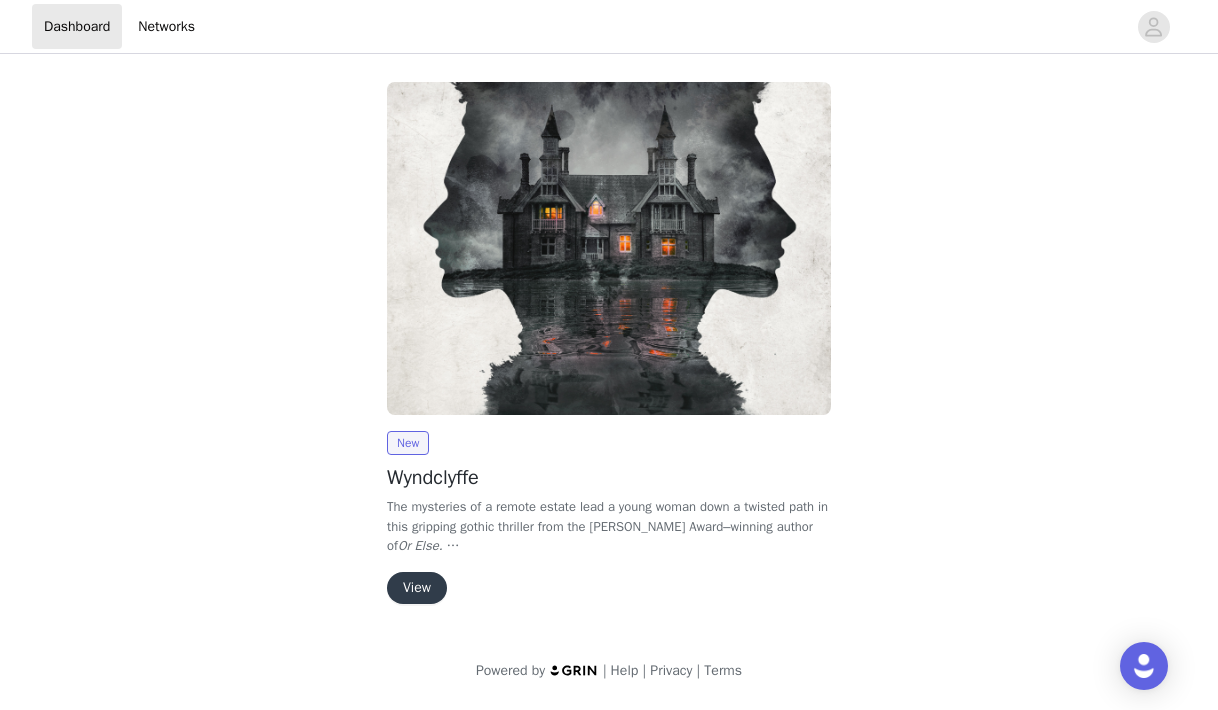 click on "View" at bounding box center (417, 588) 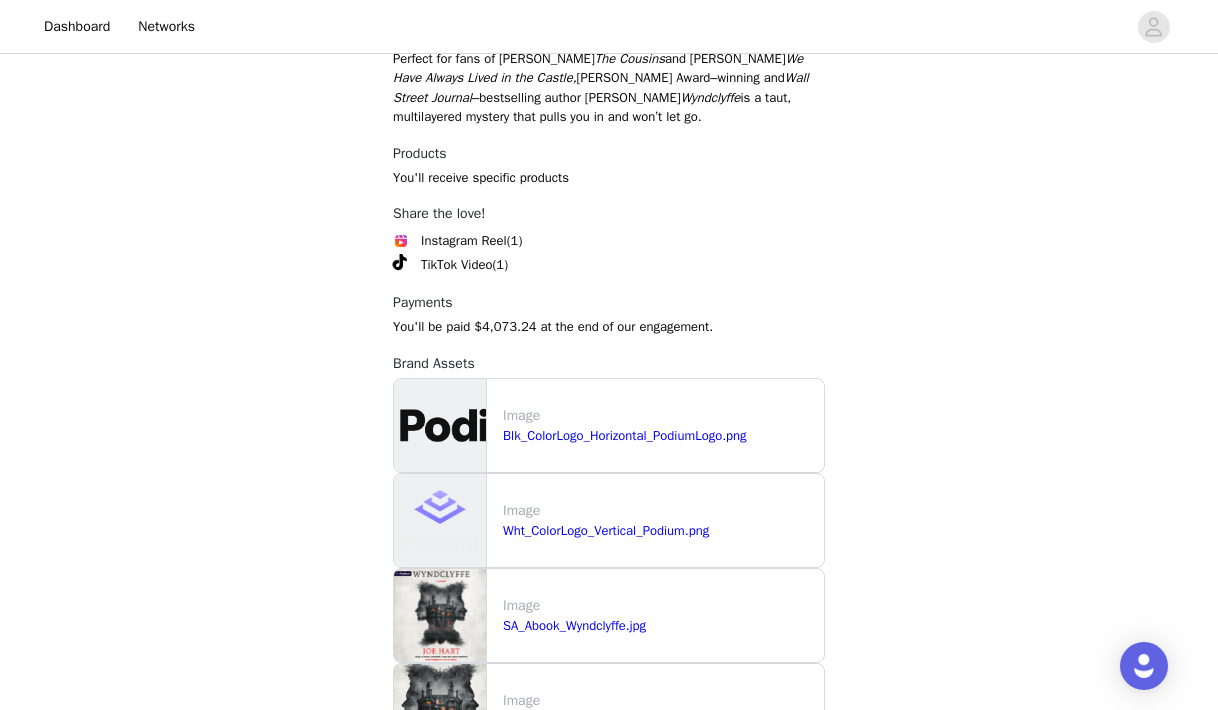 scroll, scrollTop: 1693, scrollLeft: 0, axis: vertical 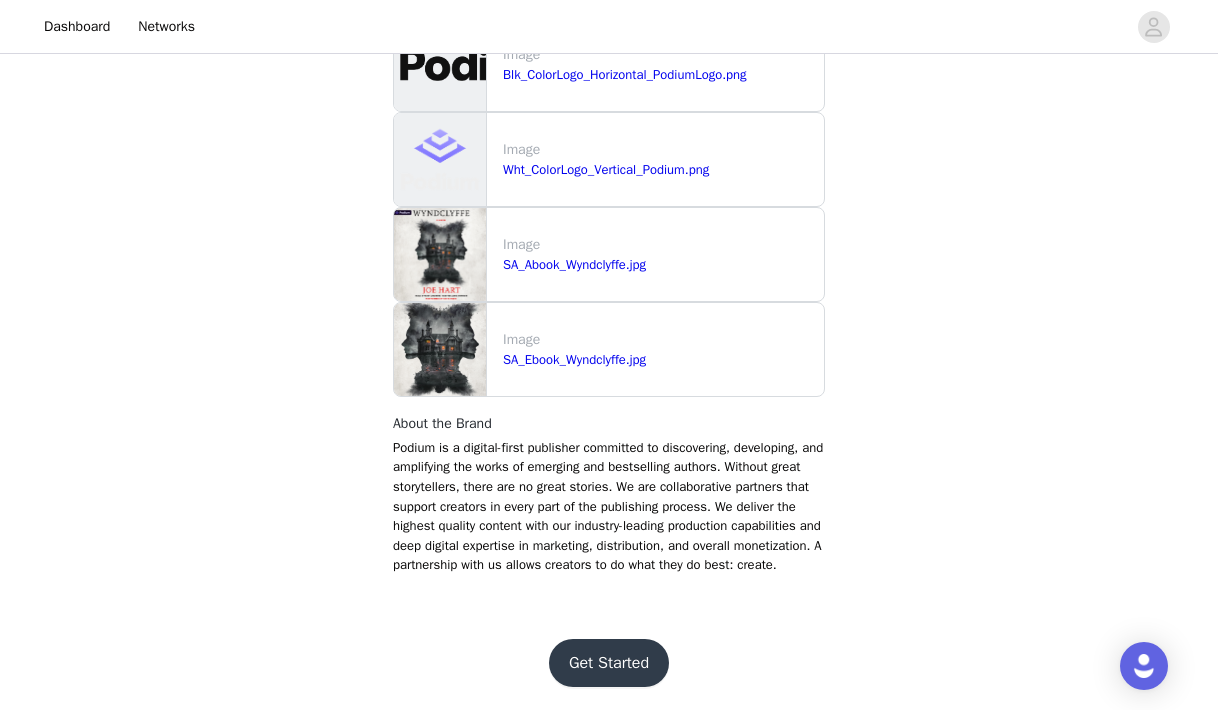 click on "Get Started" at bounding box center [609, 663] 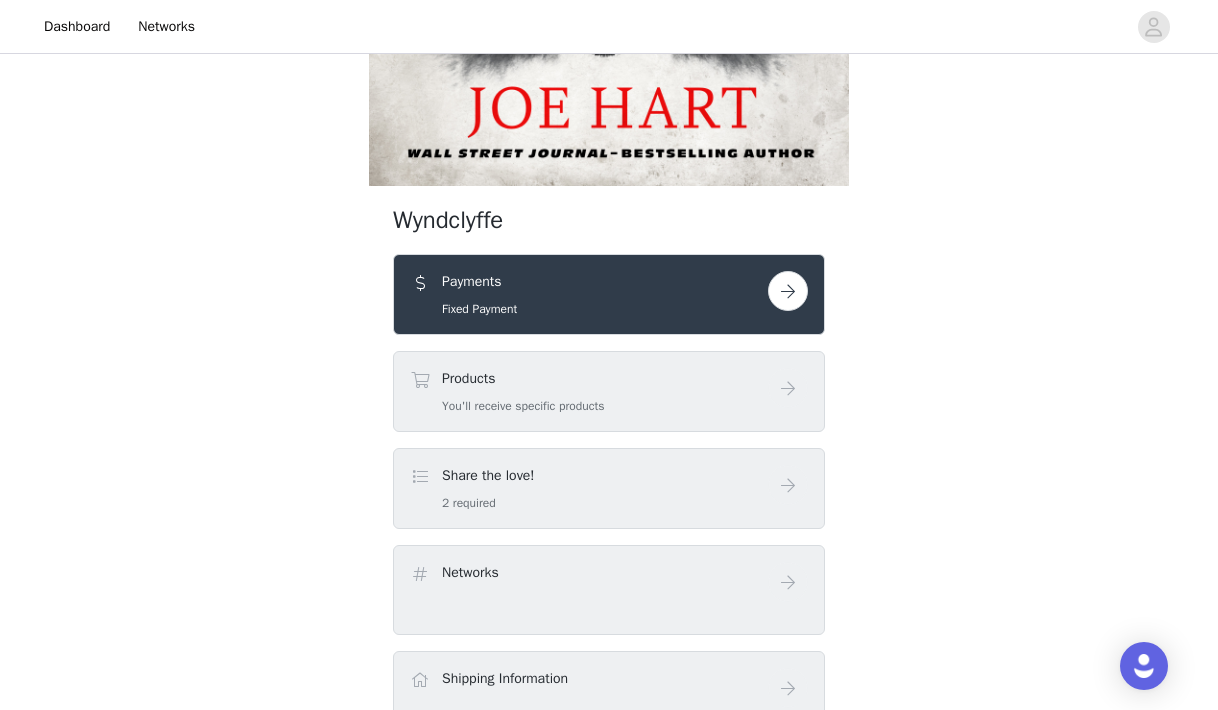 scroll, scrollTop: 585, scrollLeft: 0, axis: vertical 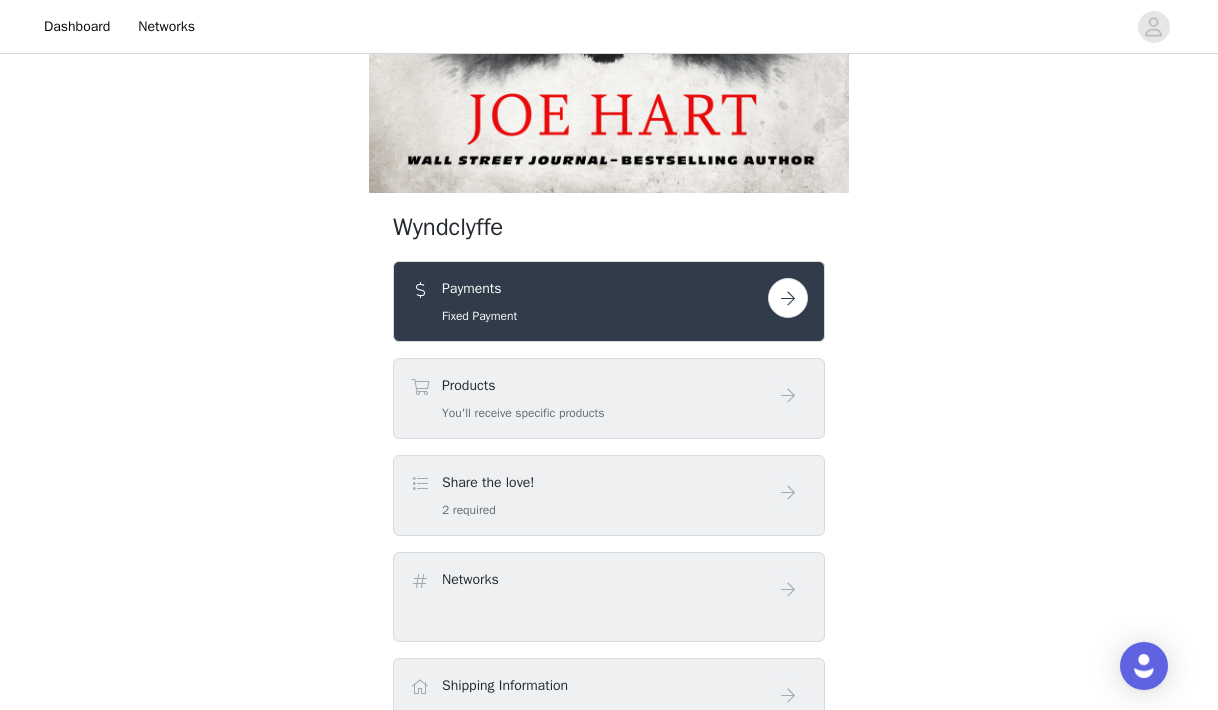 click at bounding box center [788, 298] 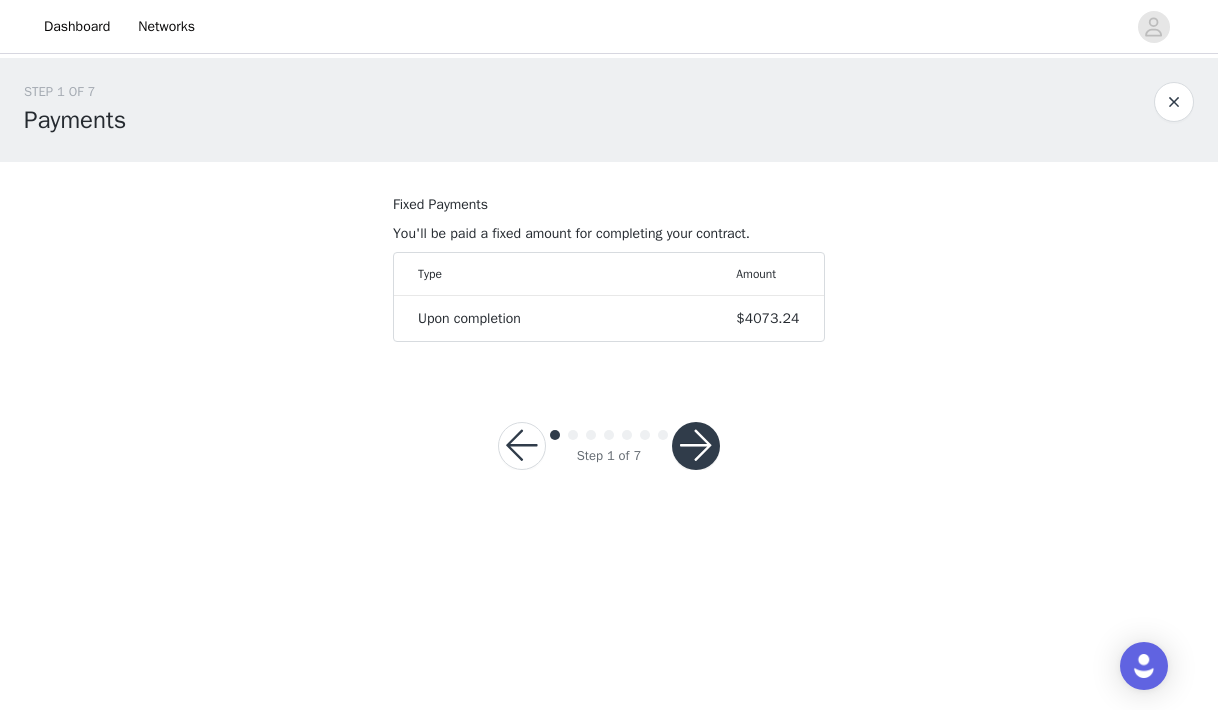 click at bounding box center (696, 446) 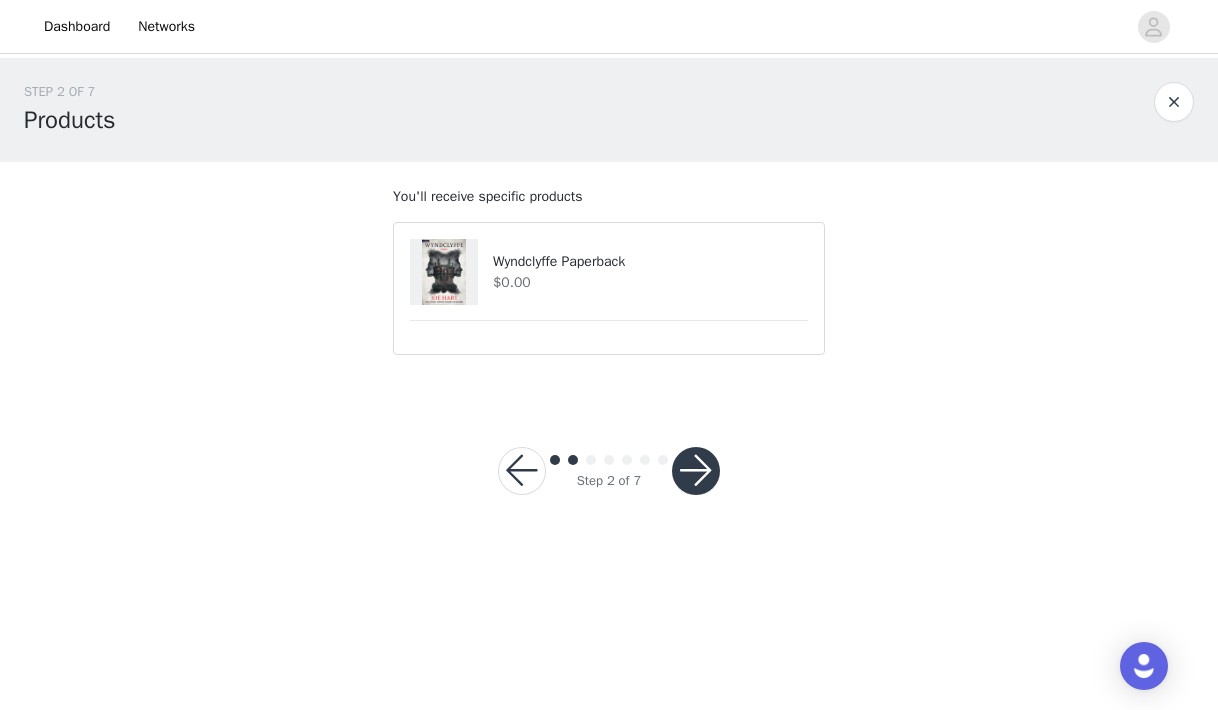 click at bounding box center (696, 471) 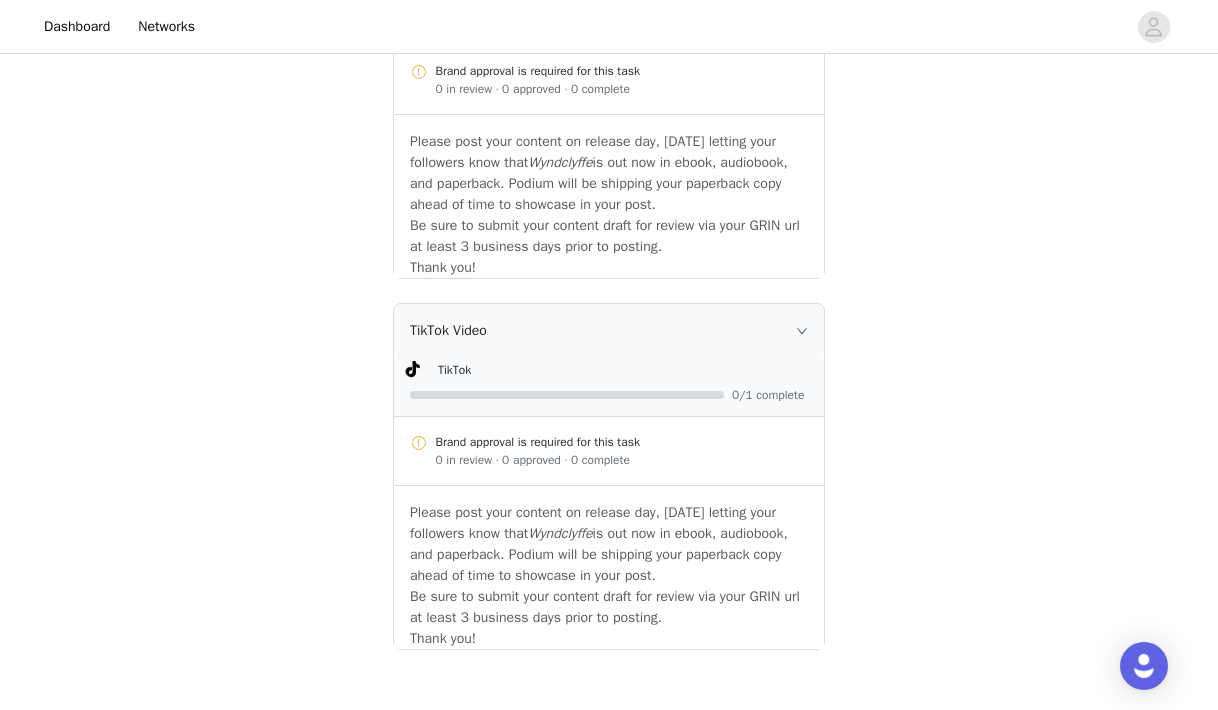 scroll, scrollTop: 1162, scrollLeft: 0, axis: vertical 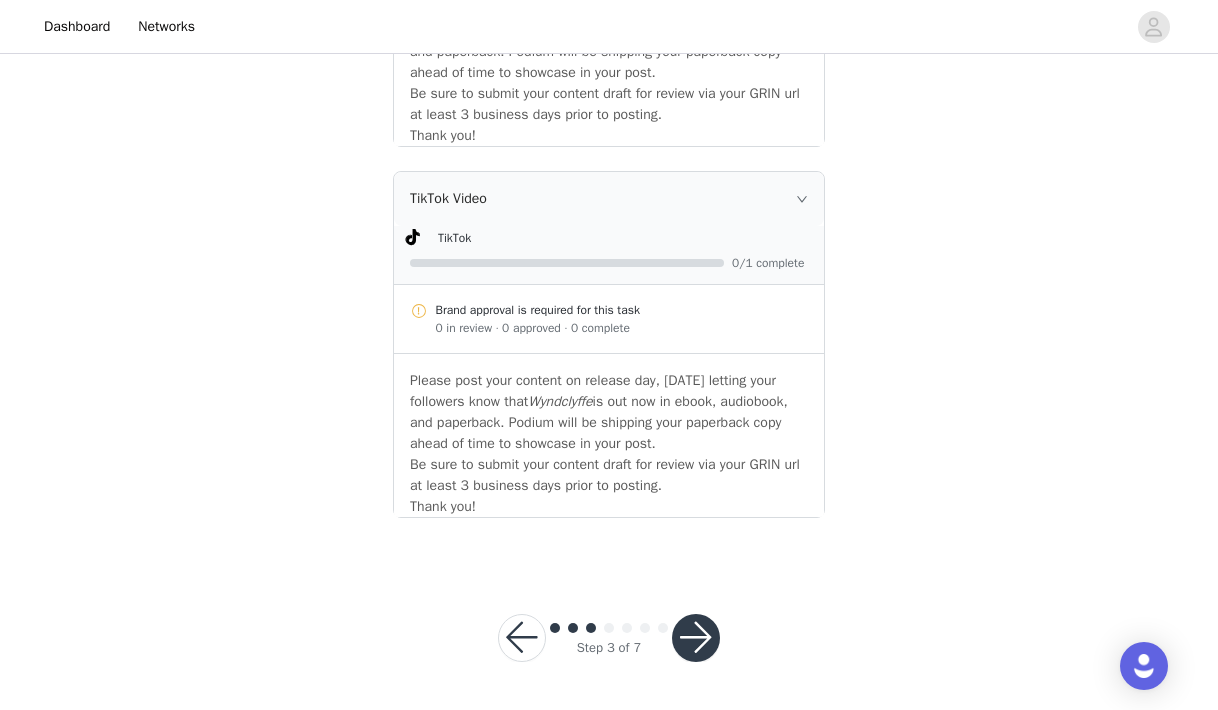 click at bounding box center (696, 638) 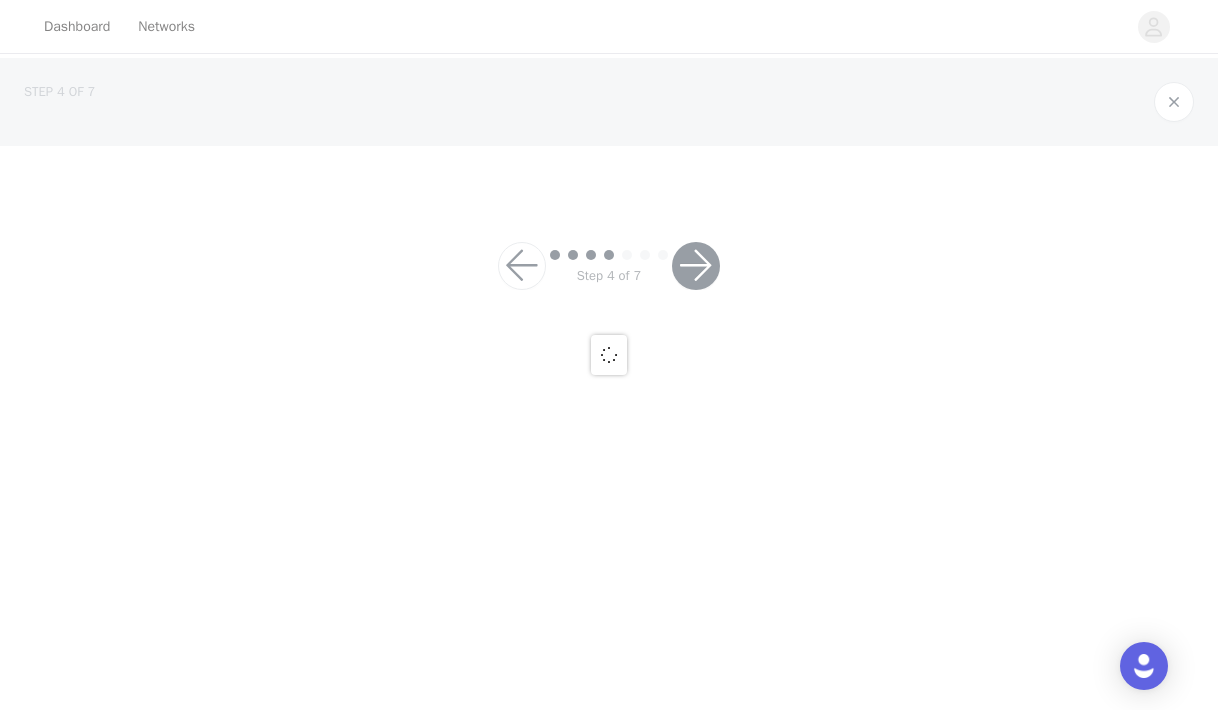 scroll, scrollTop: 0, scrollLeft: 0, axis: both 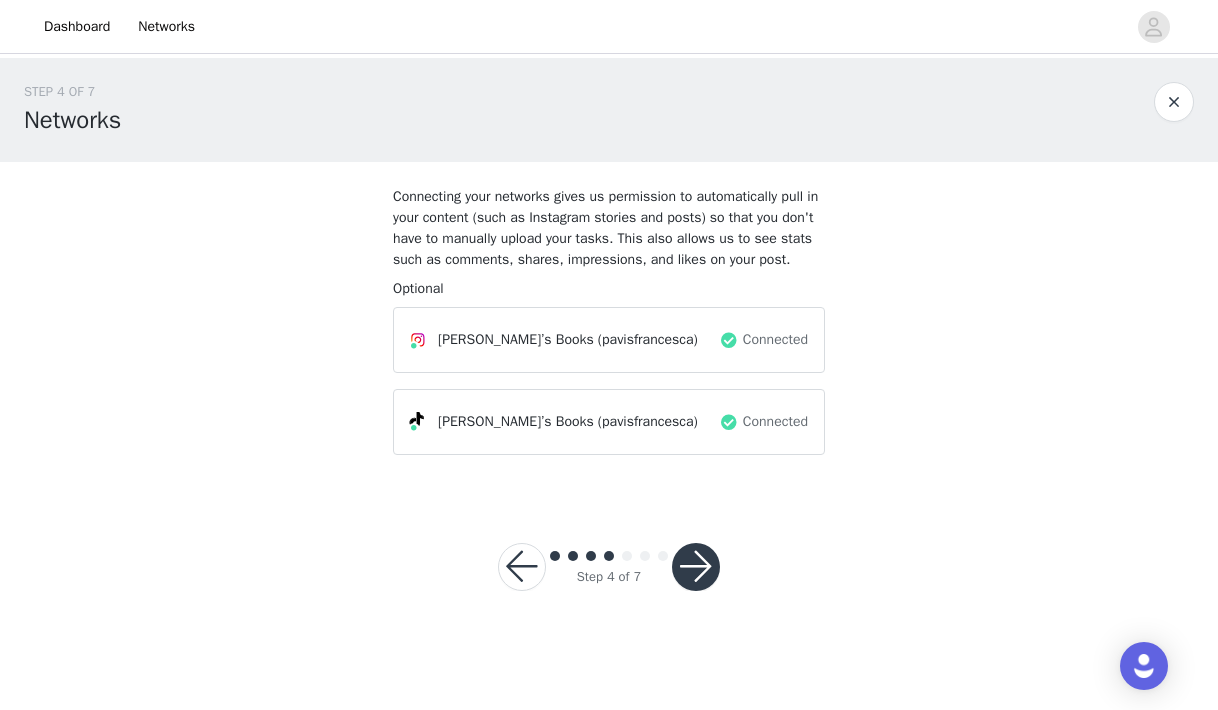 click at bounding box center (696, 567) 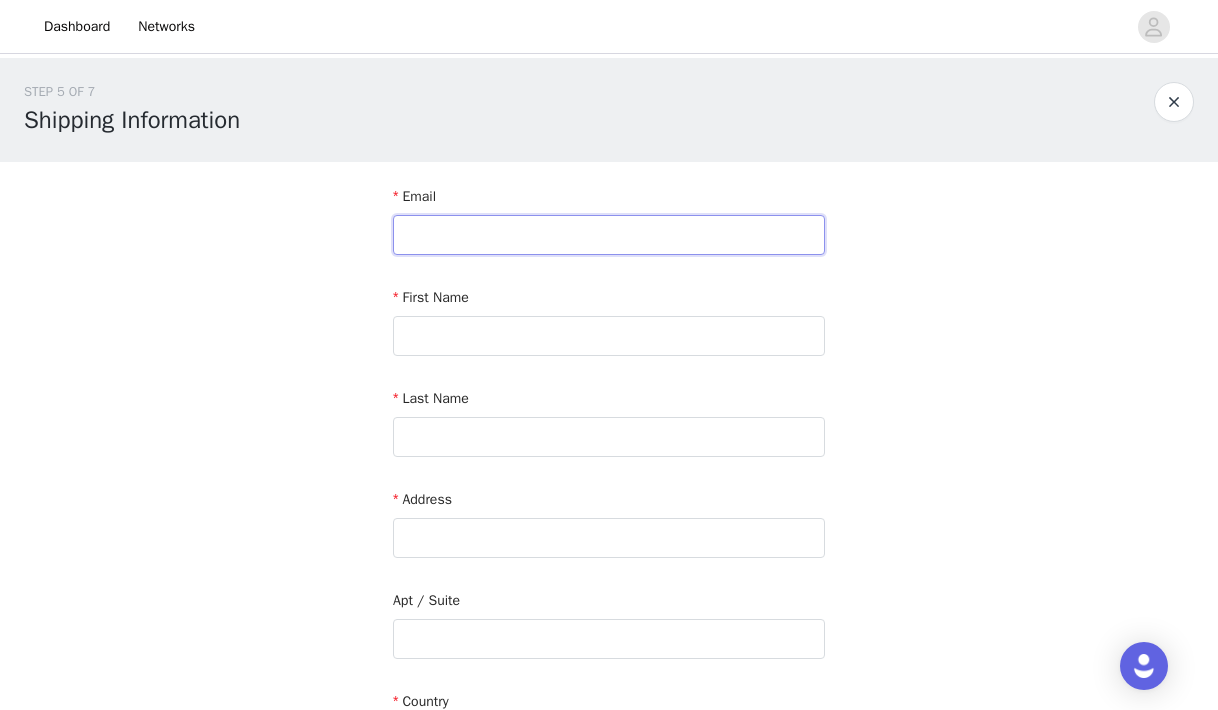 click at bounding box center (609, 235) 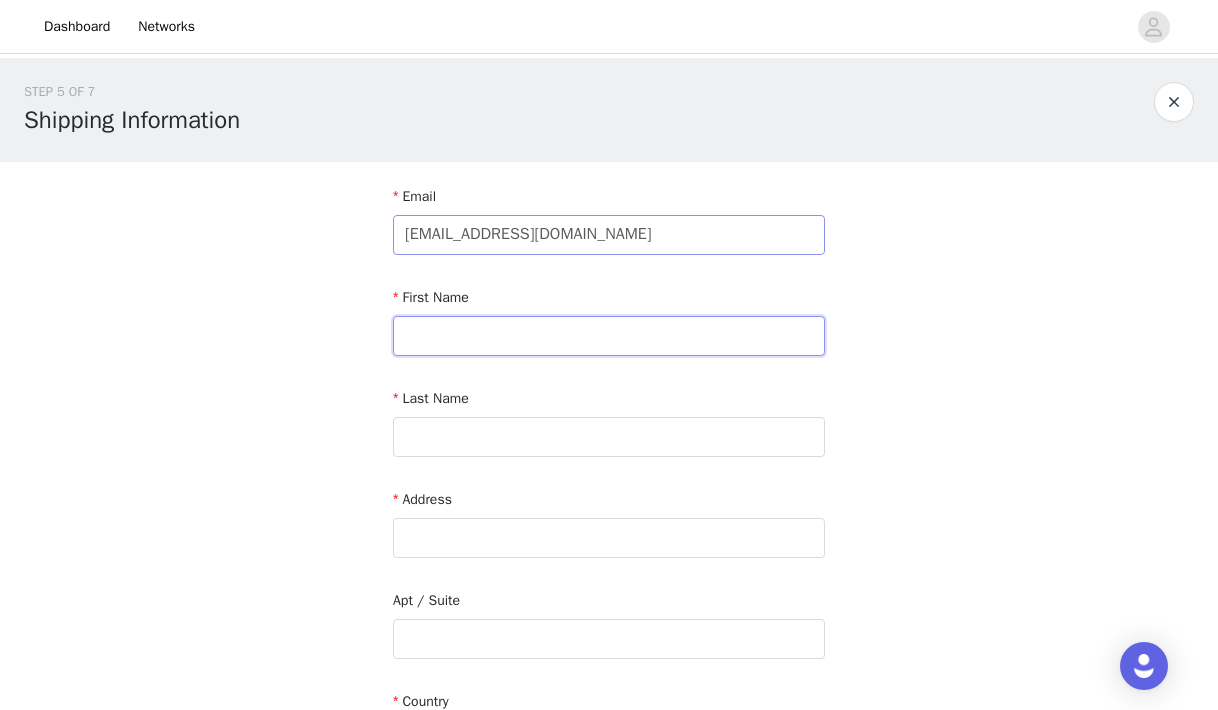 type on "[PERSON_NAME]" 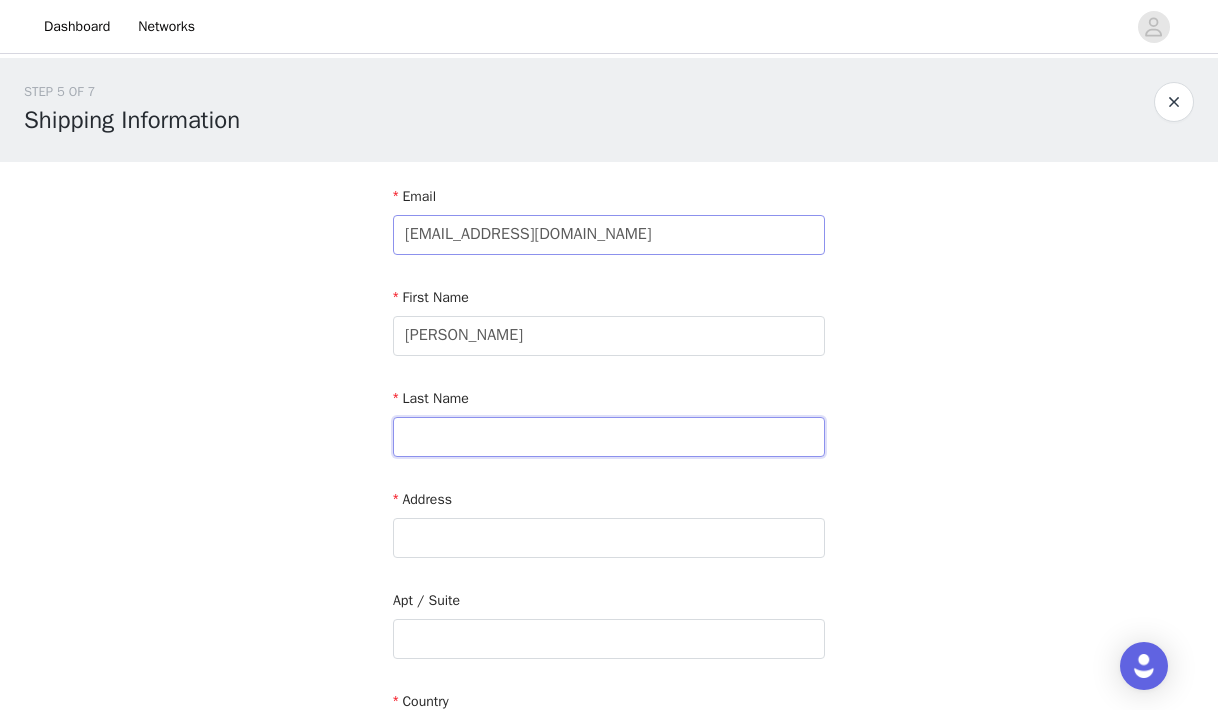 type on "[PERSON_NAME]" 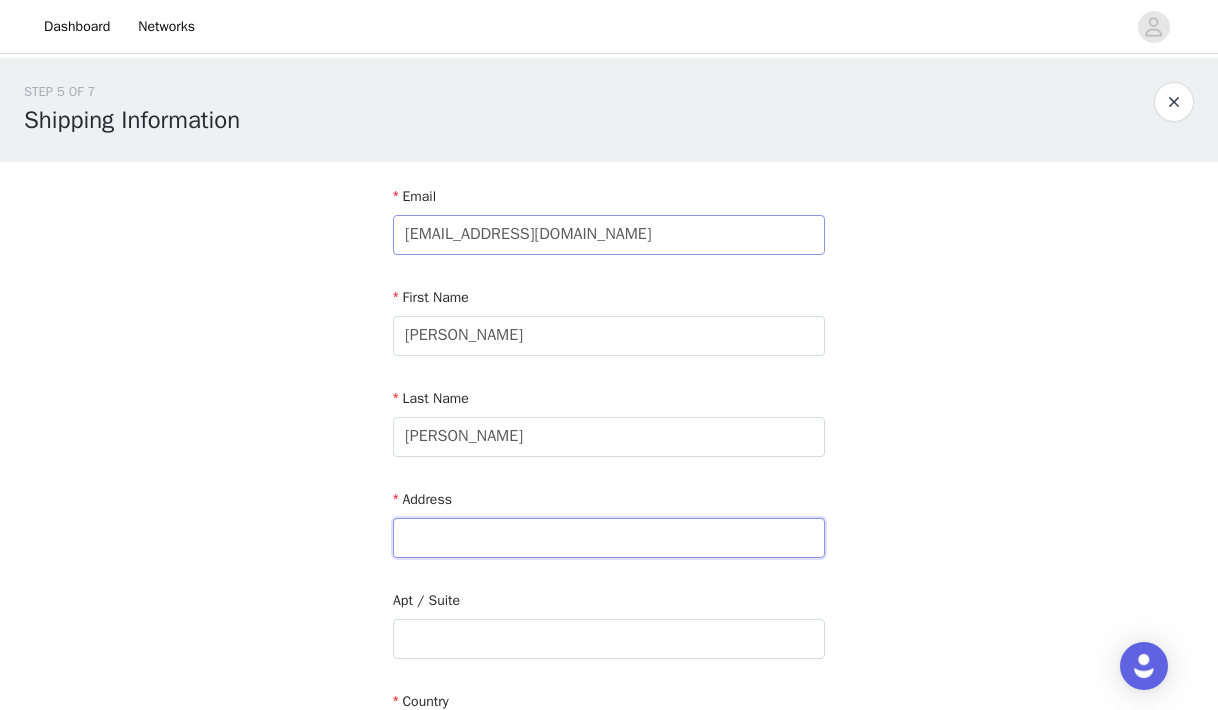 type on "4 scholars place" 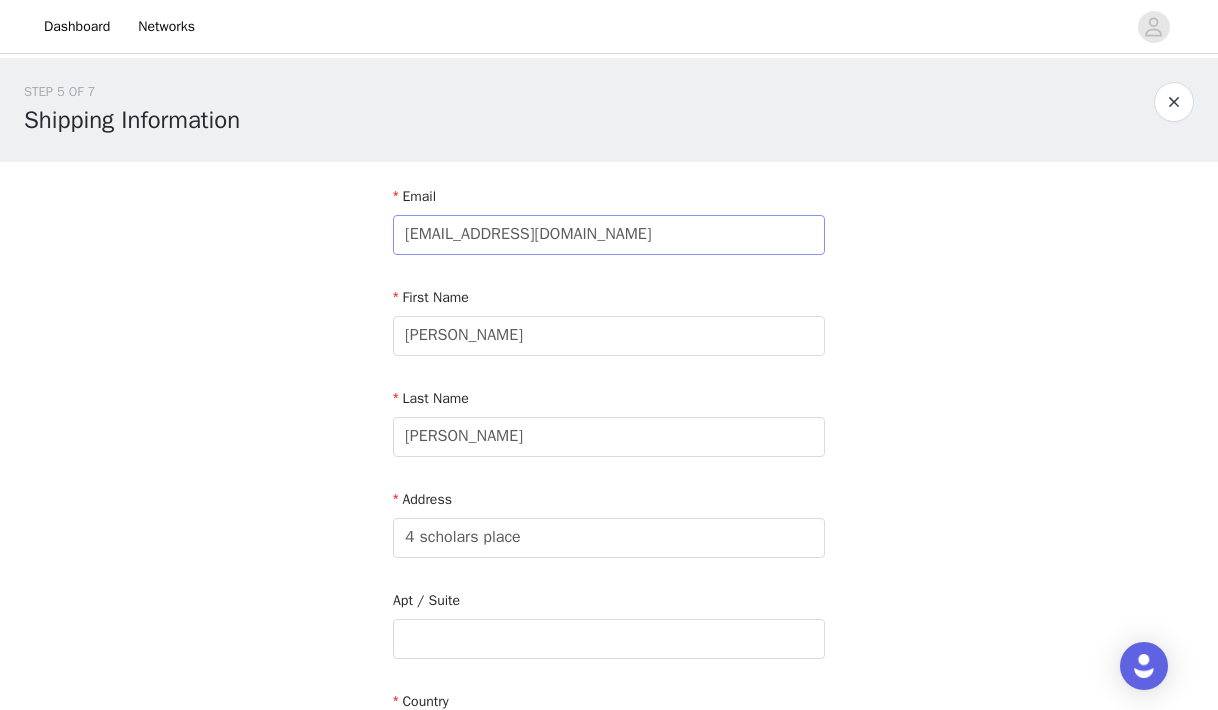 type on "Sandbach" 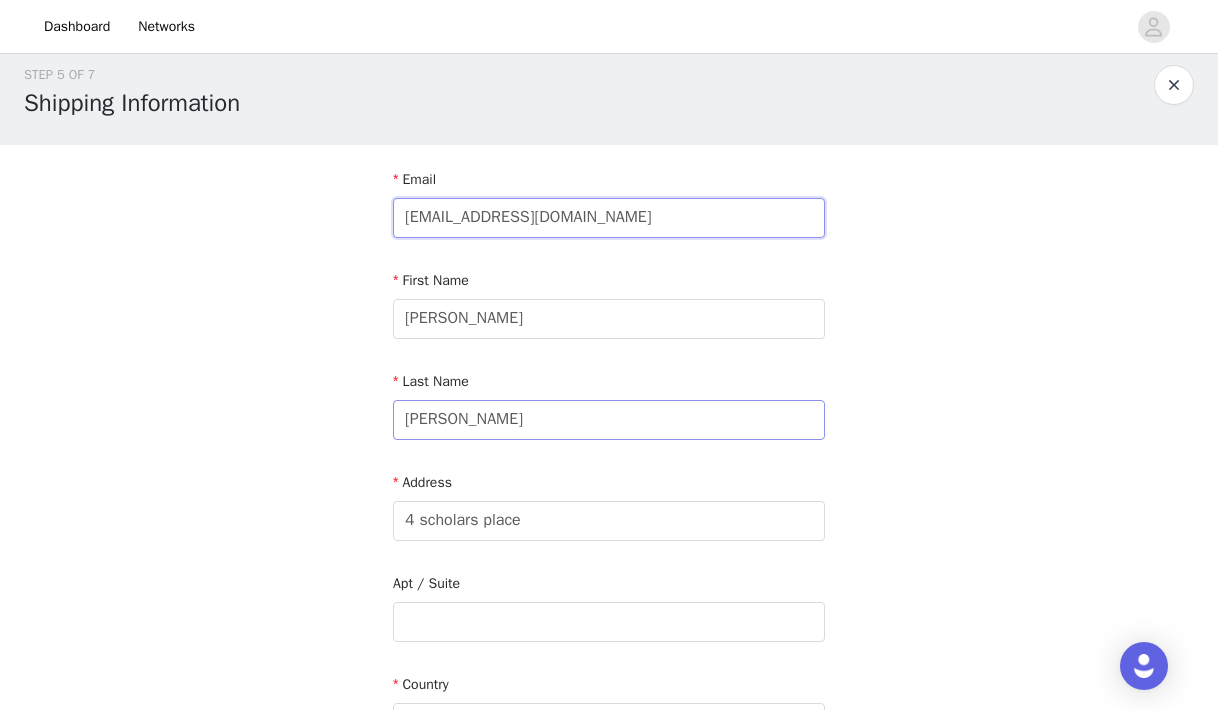 scroll, scrollTop: 16, scrollLeft: 0, axis: vertical 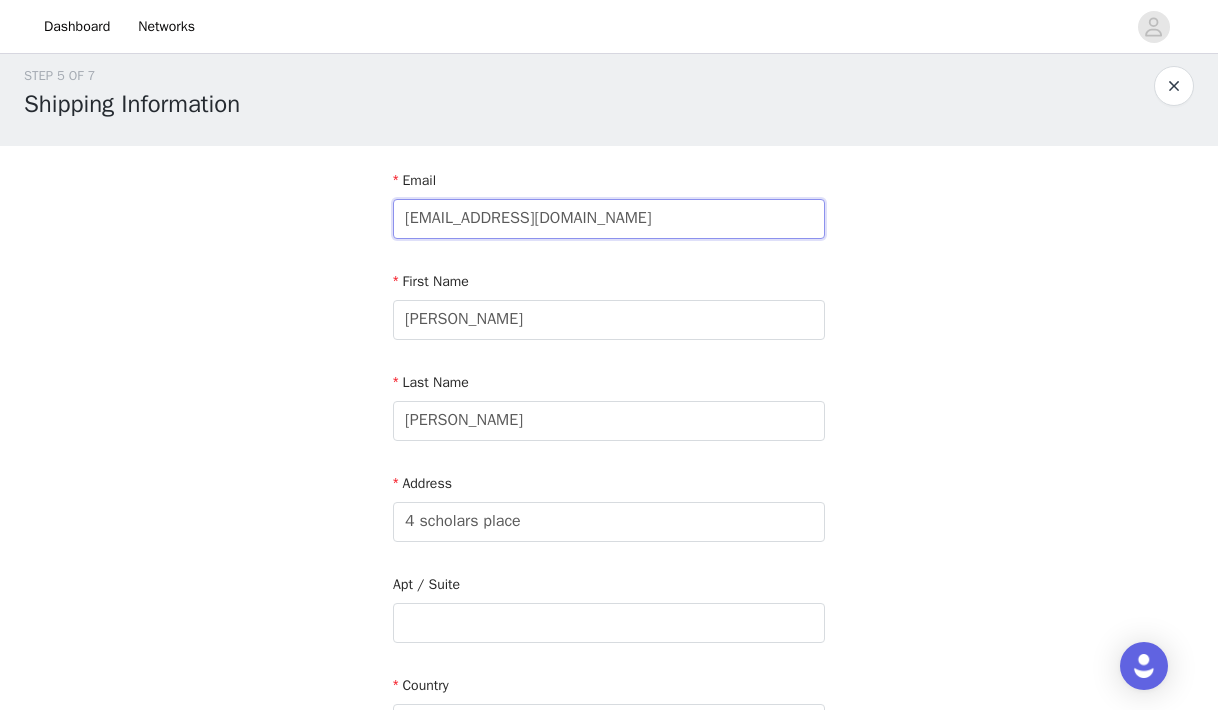 click on "[EMAIL_ADDRESS][DOMAIN_NAME]" at bounding box center [609, 219] 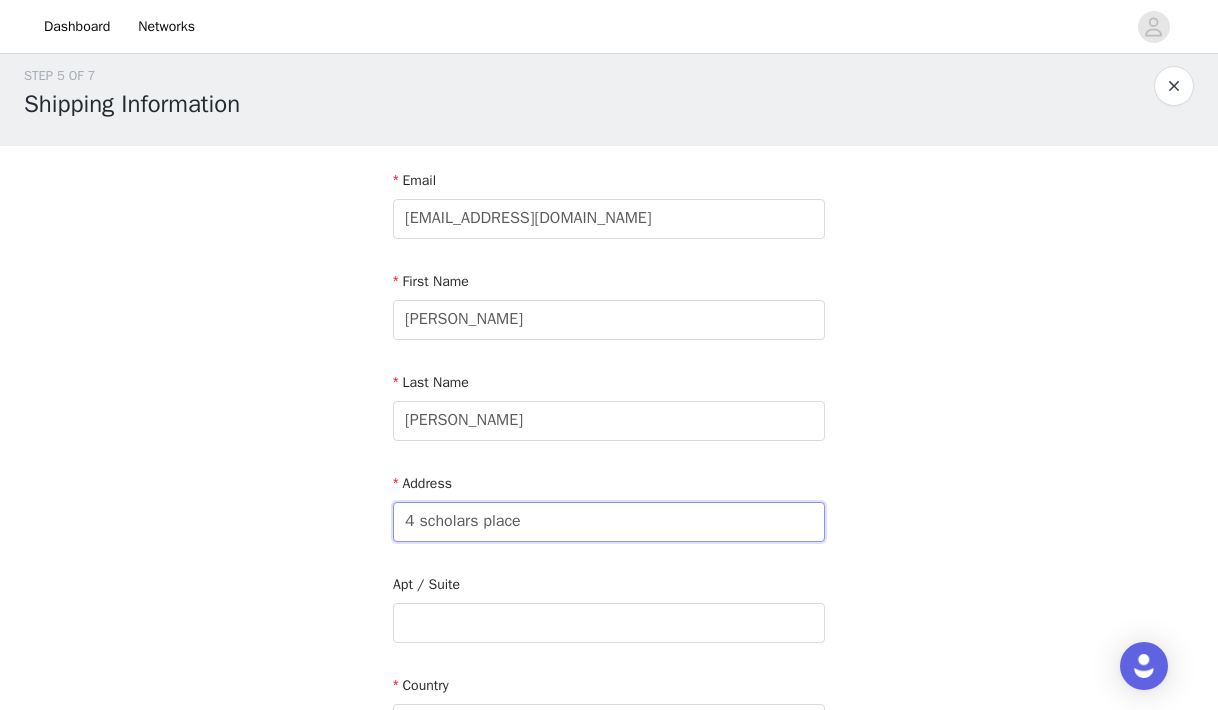 click on "4 scholars place" at bounding box center [609, 522] 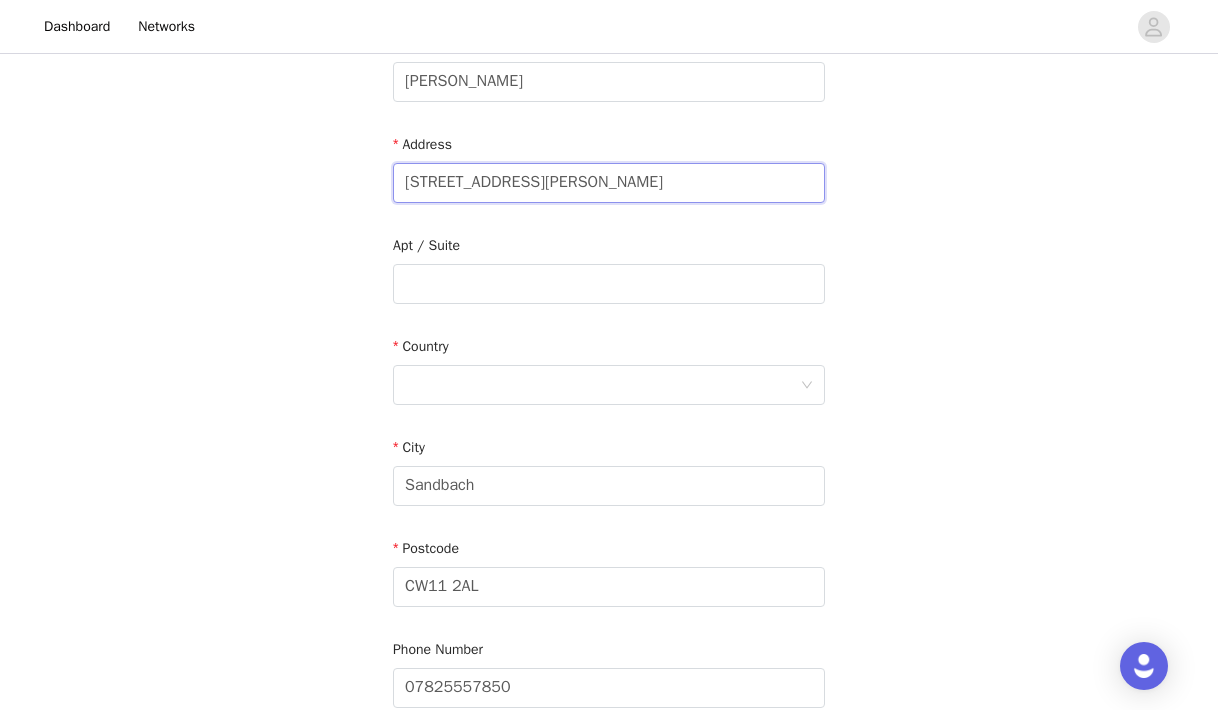 scroll, scrollTop: 363, scrollLeft: 0, axis: vertical 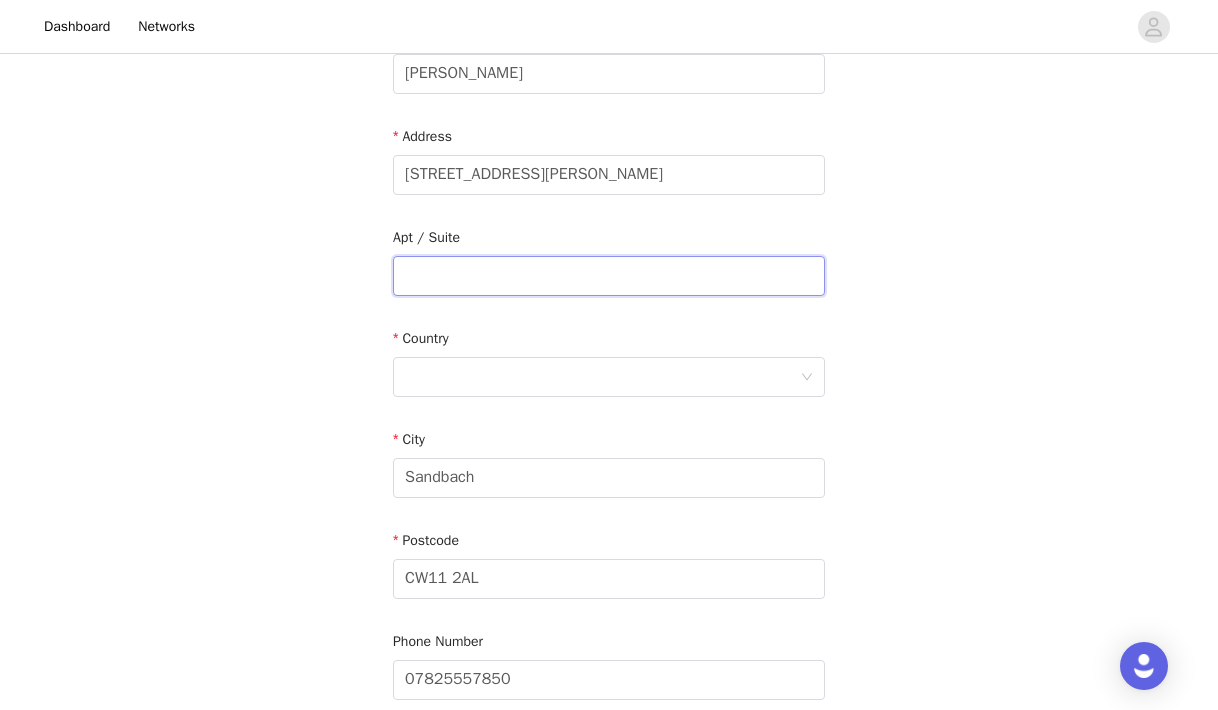 click at bounding box center (609, 276) 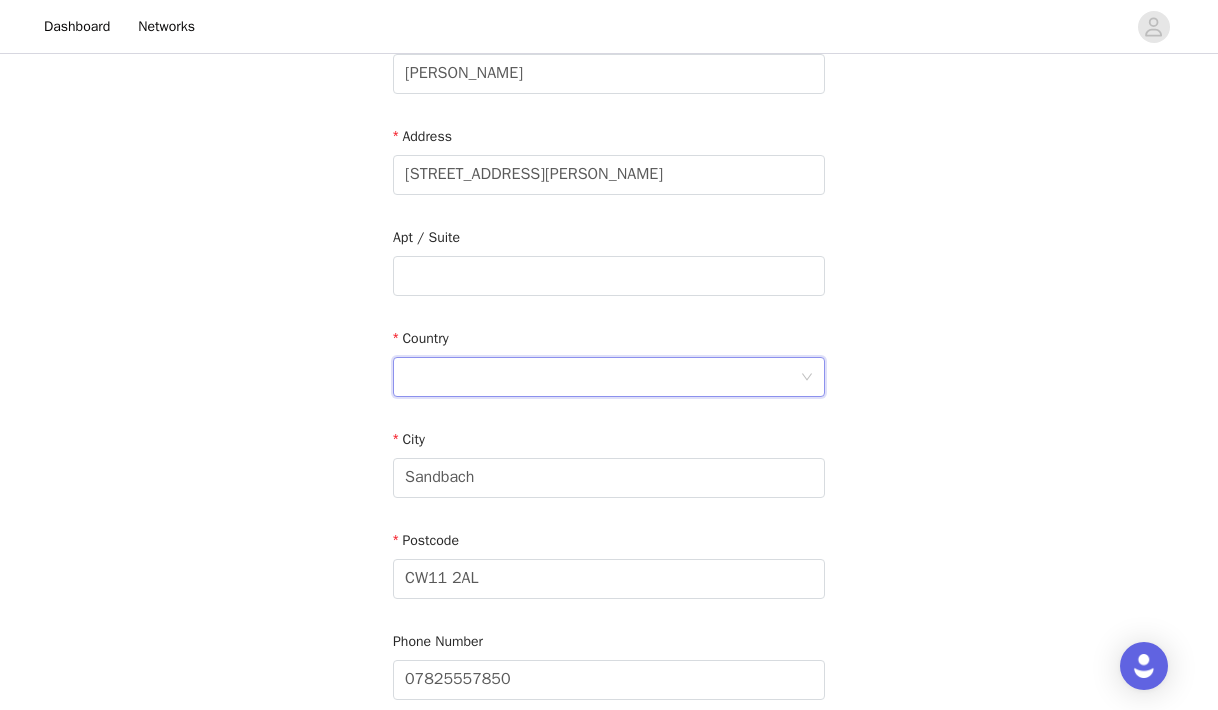 click at bounding box center [602, 377] 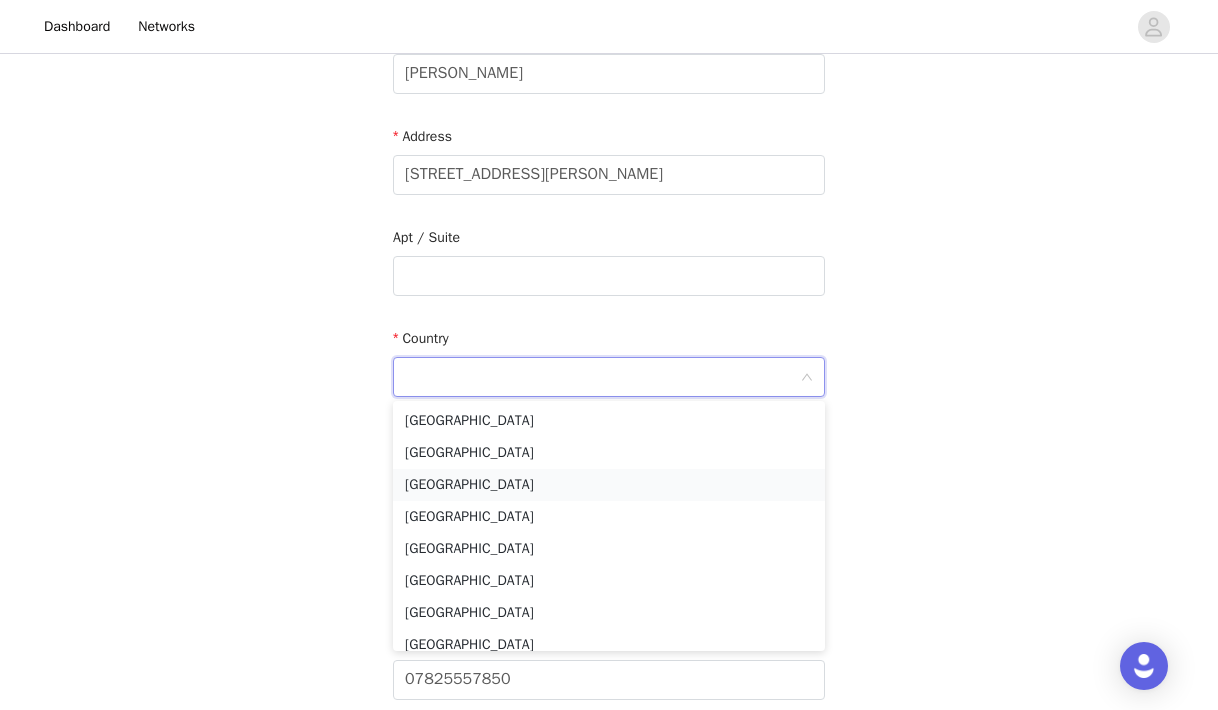 click on "[GEOGRAPHIC_DATA]" at bounding box center [609, 485] 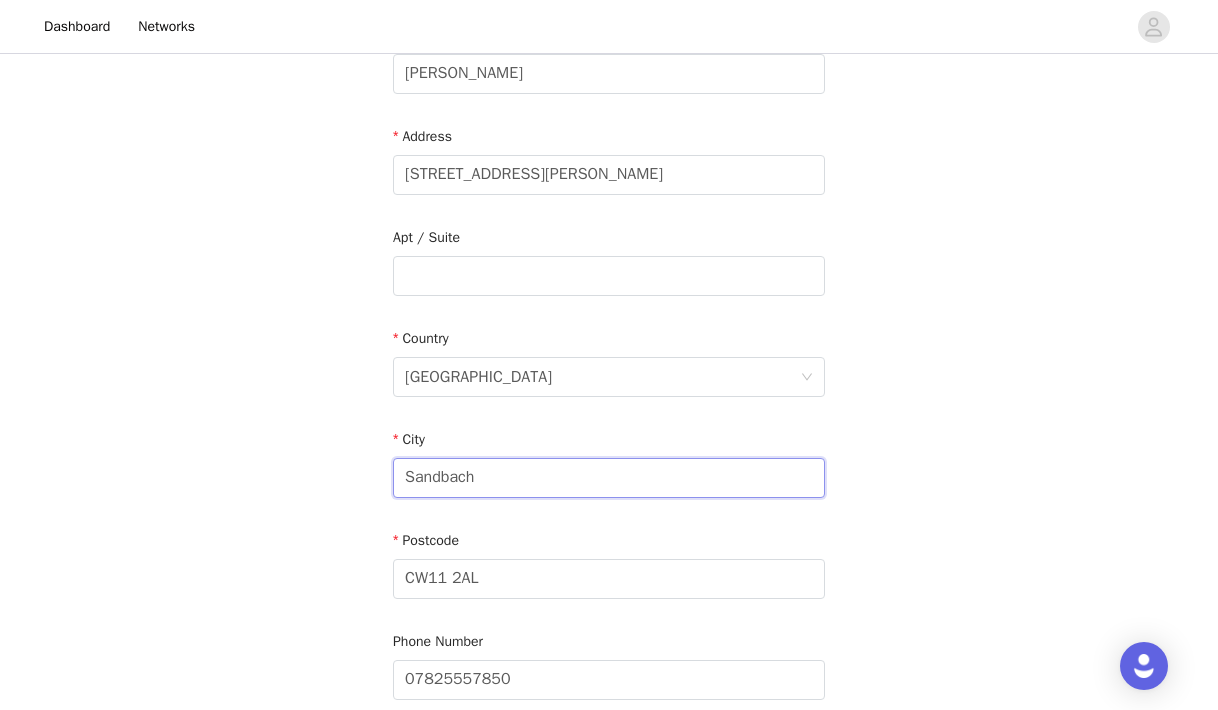 click on "Sandbach" at bounding box center [609, 478] 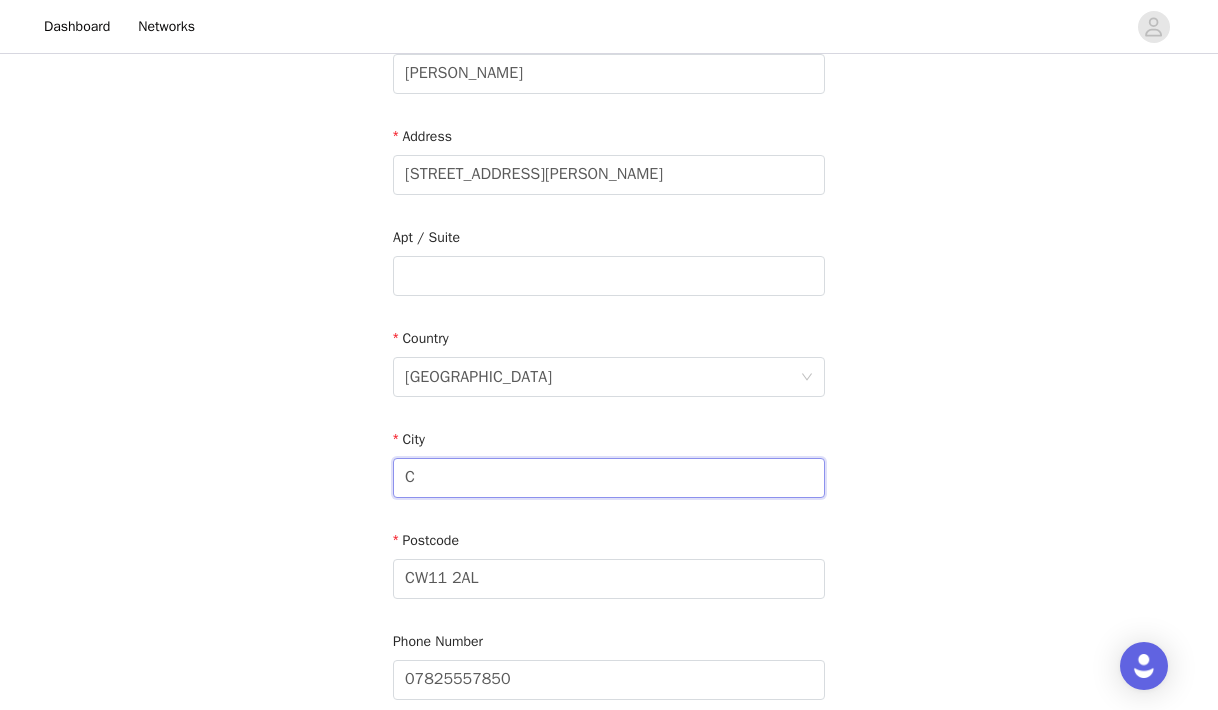 type on "Crewe" 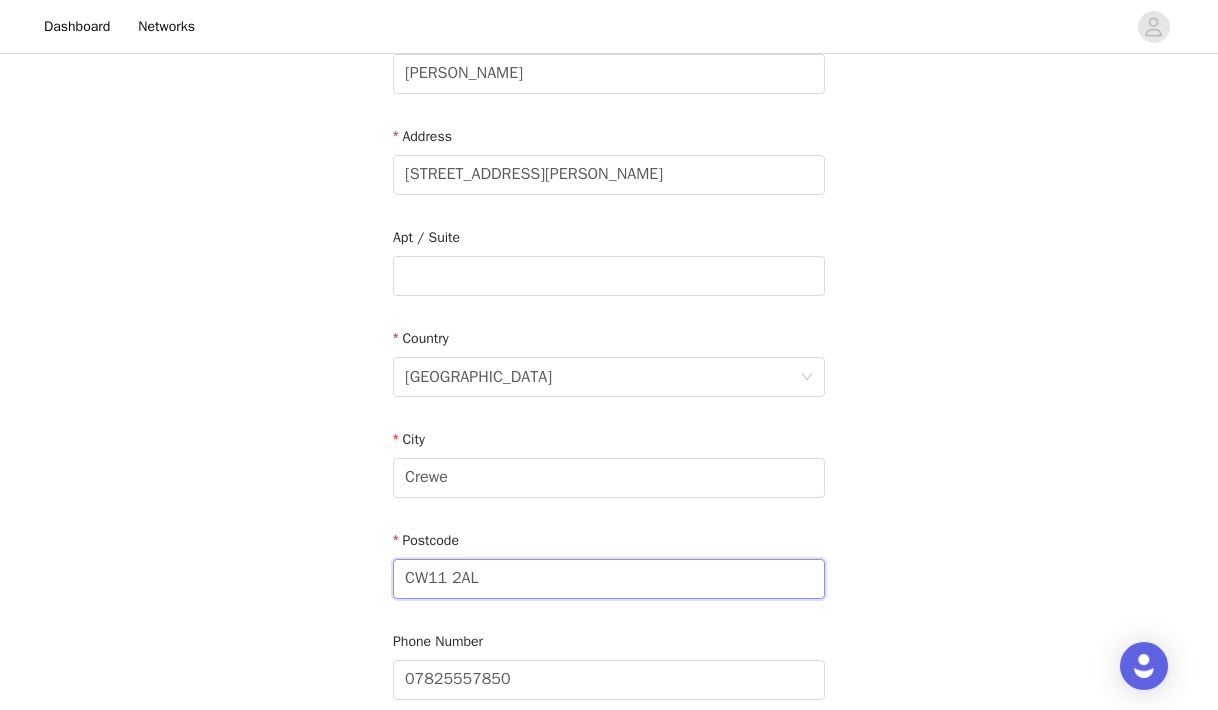 click on "CW11 2AL" at bounding box center (609, 579) 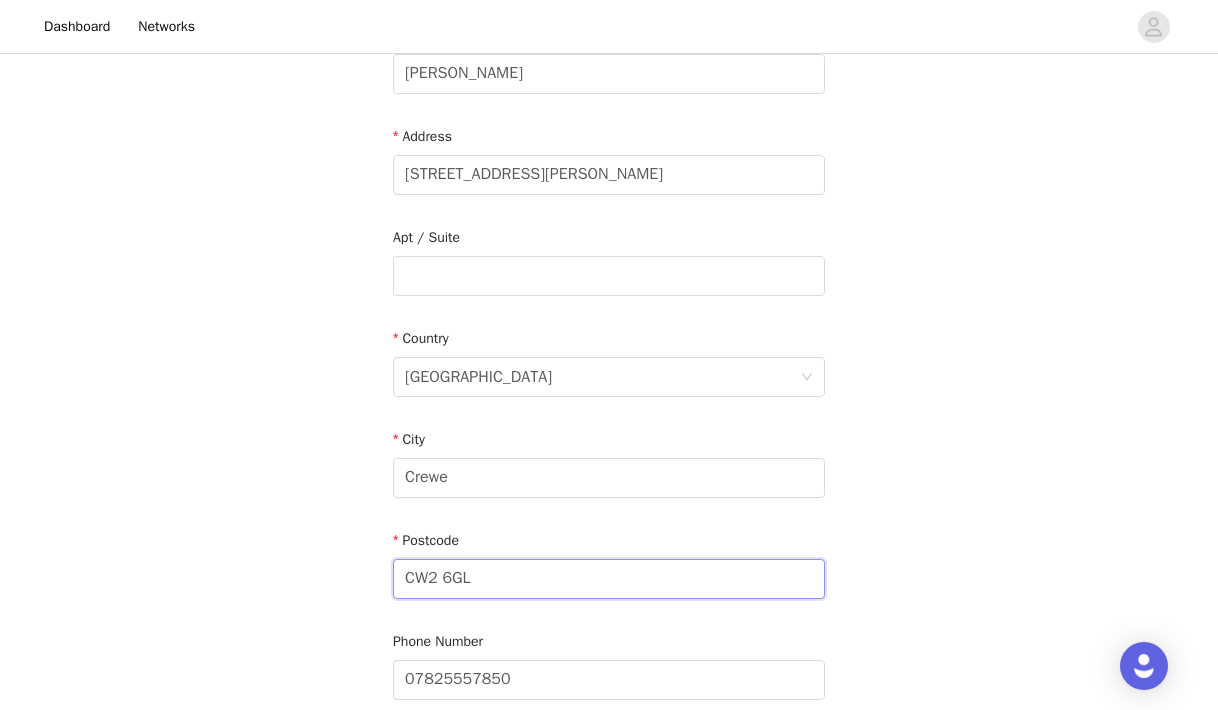 scroll, scrollTop: 552, scrollLeft: 0, axis: vertical 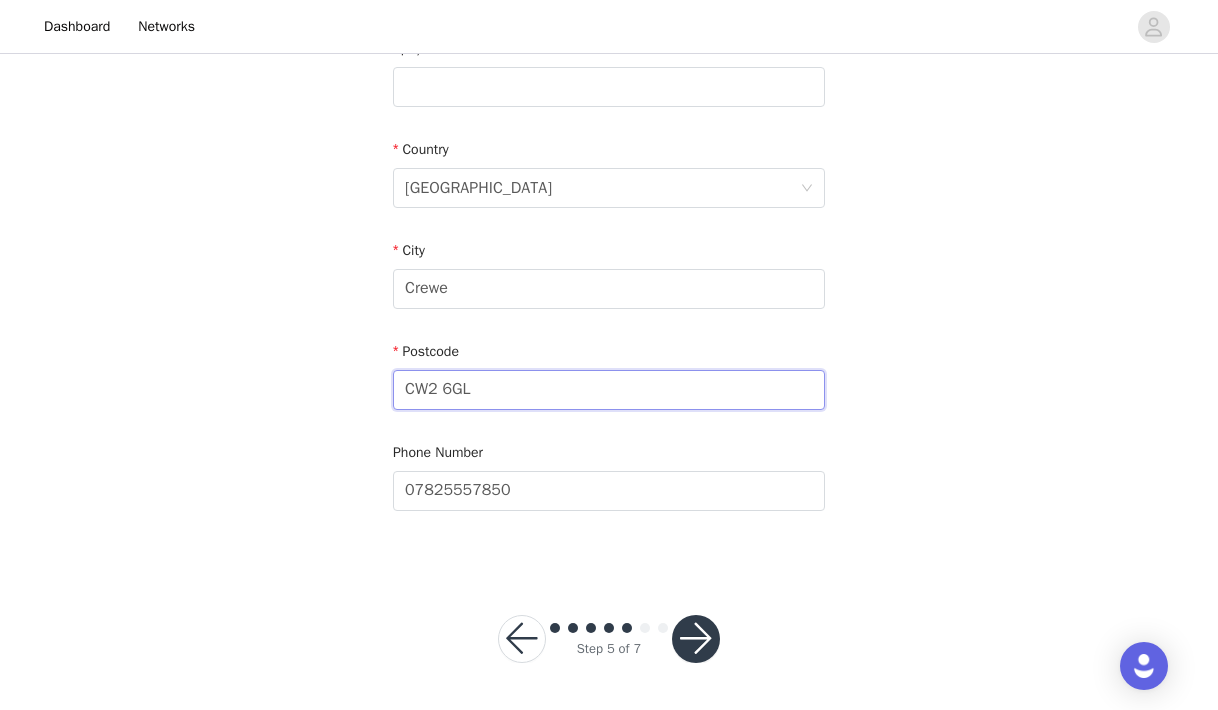 type on "CW2 6GL" 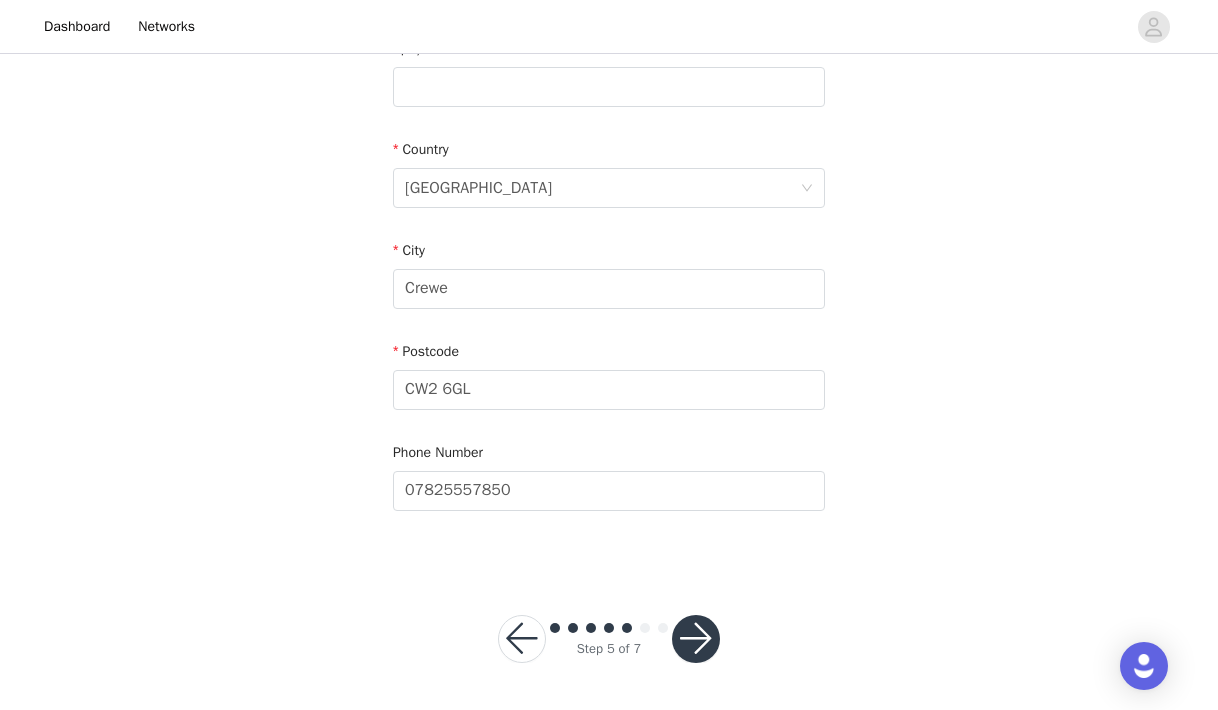 click at bounding box center (696, 639) 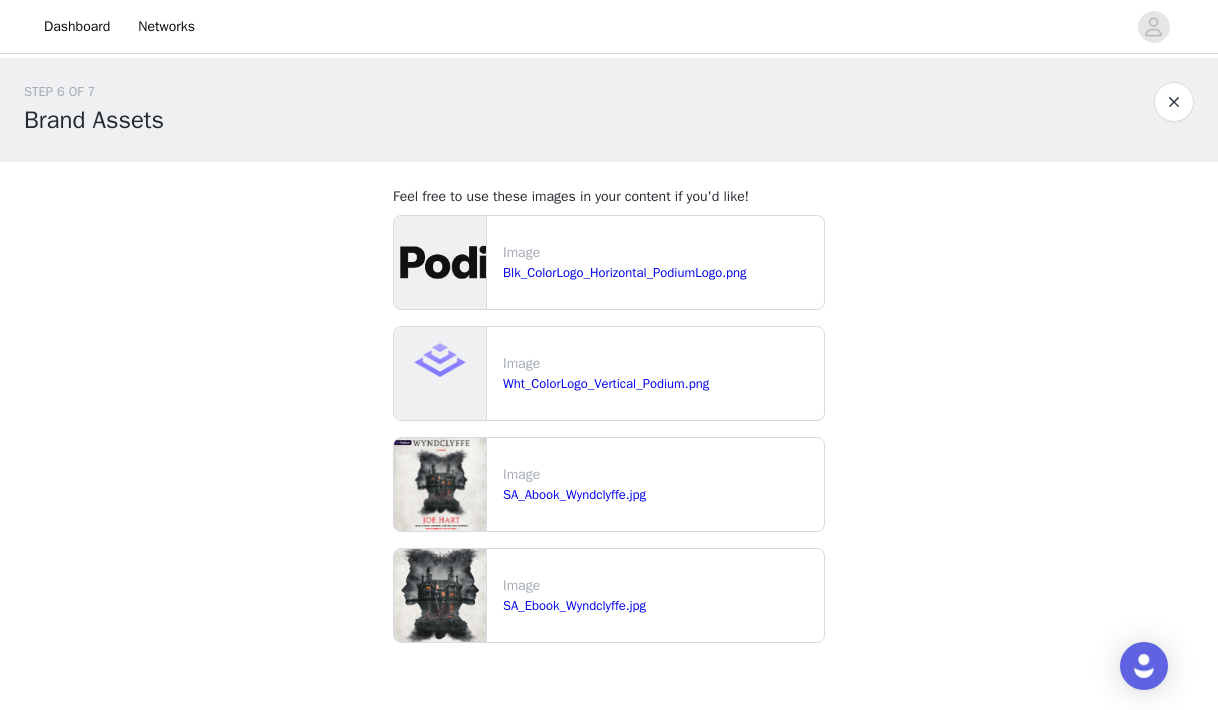 scroll, scrollTop: 116, scrollLeft: 0, axis: vertical 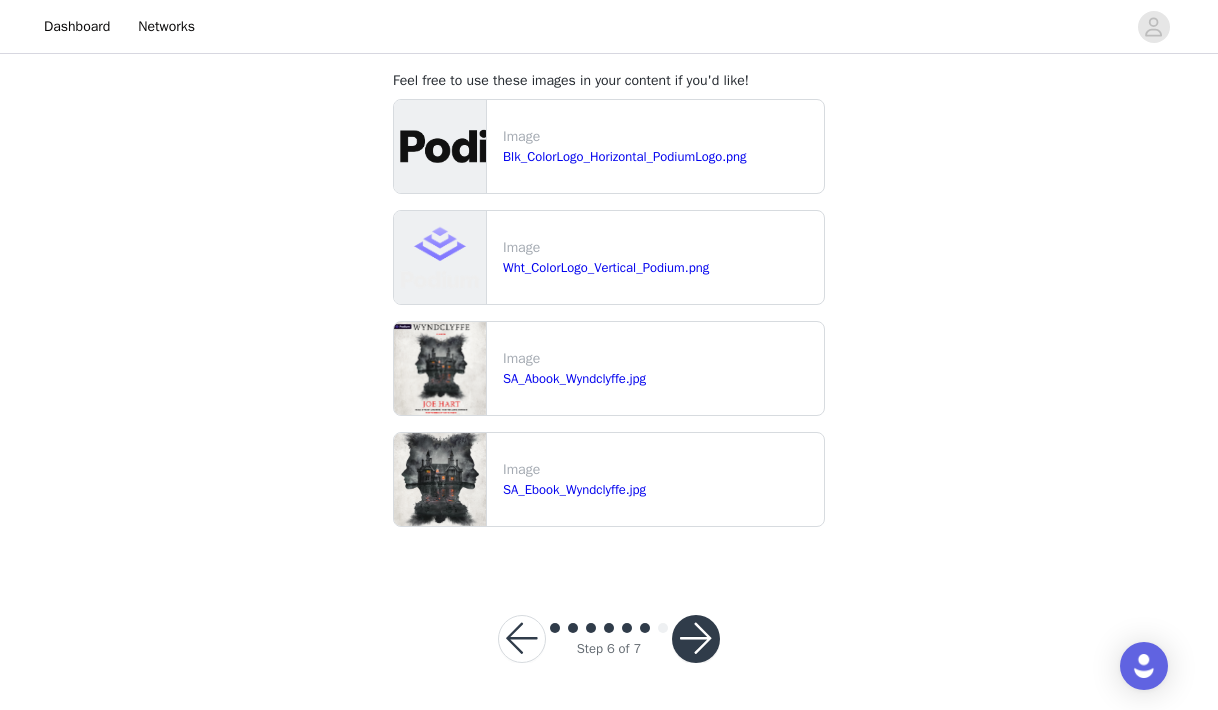 click at bounding box center (696, 639) 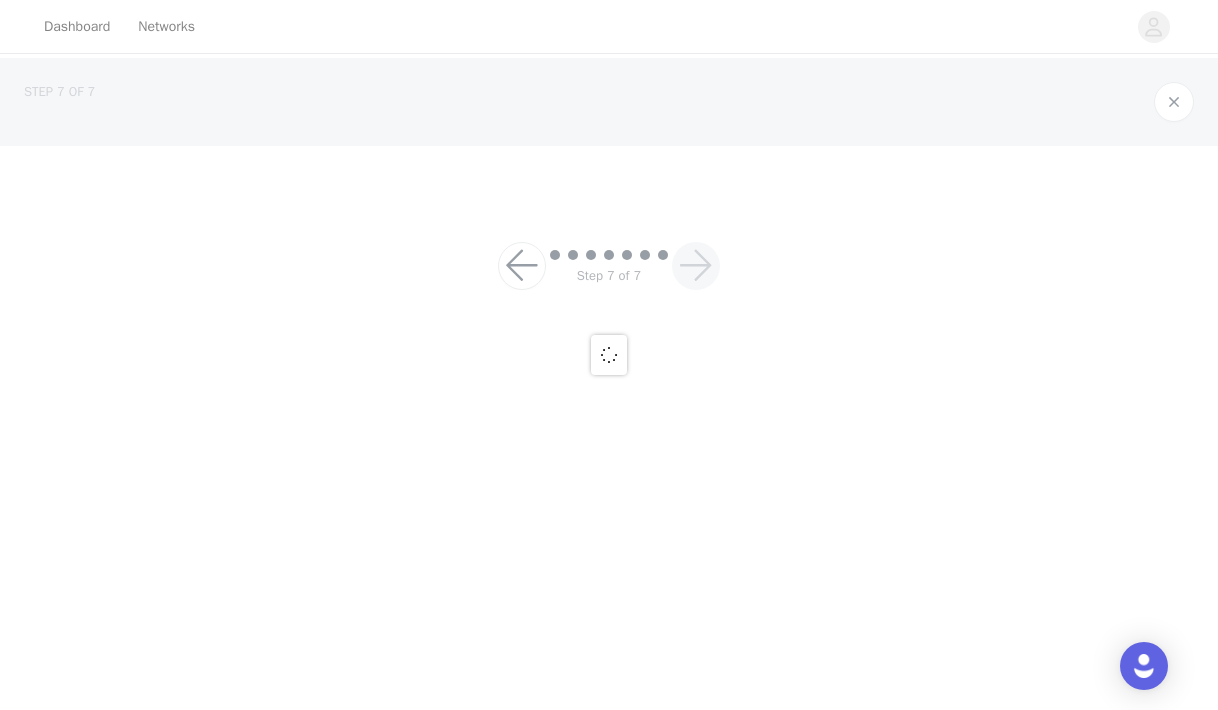 scroll, scrollTop: 0, scrollLeft: 0, axis: both 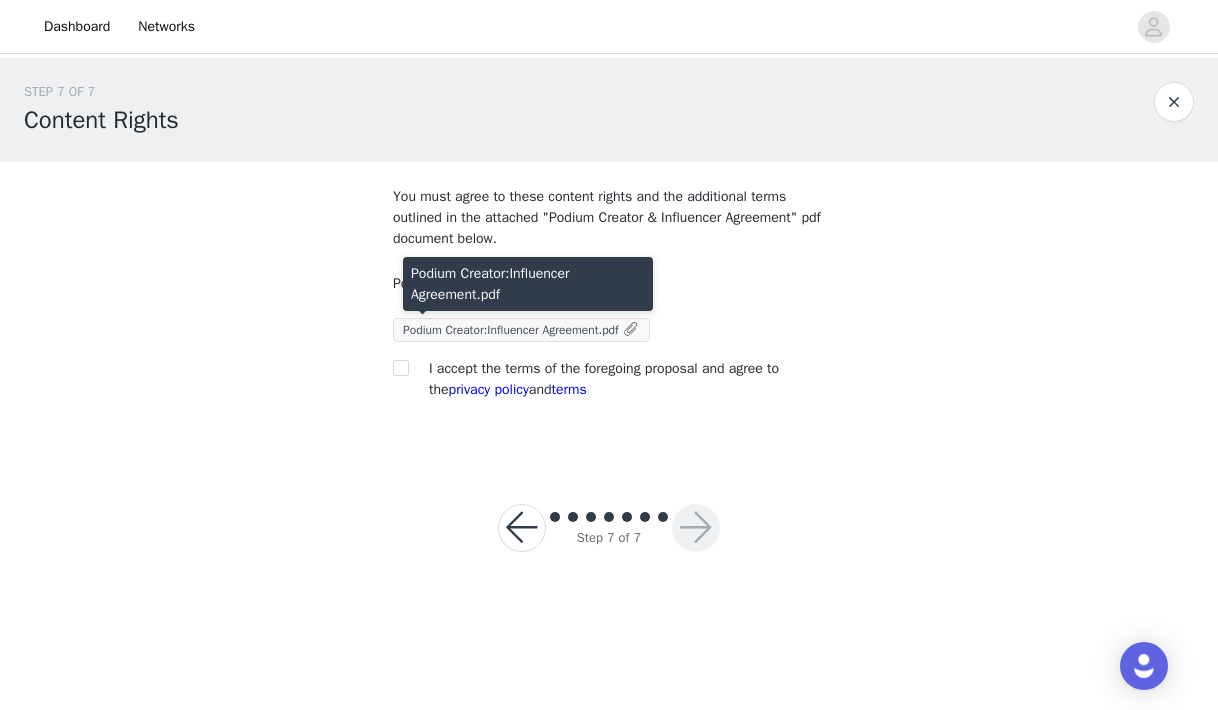 click on "Podium Creator:Influencer Agreement.pdf" at bounding box center [511, 330] 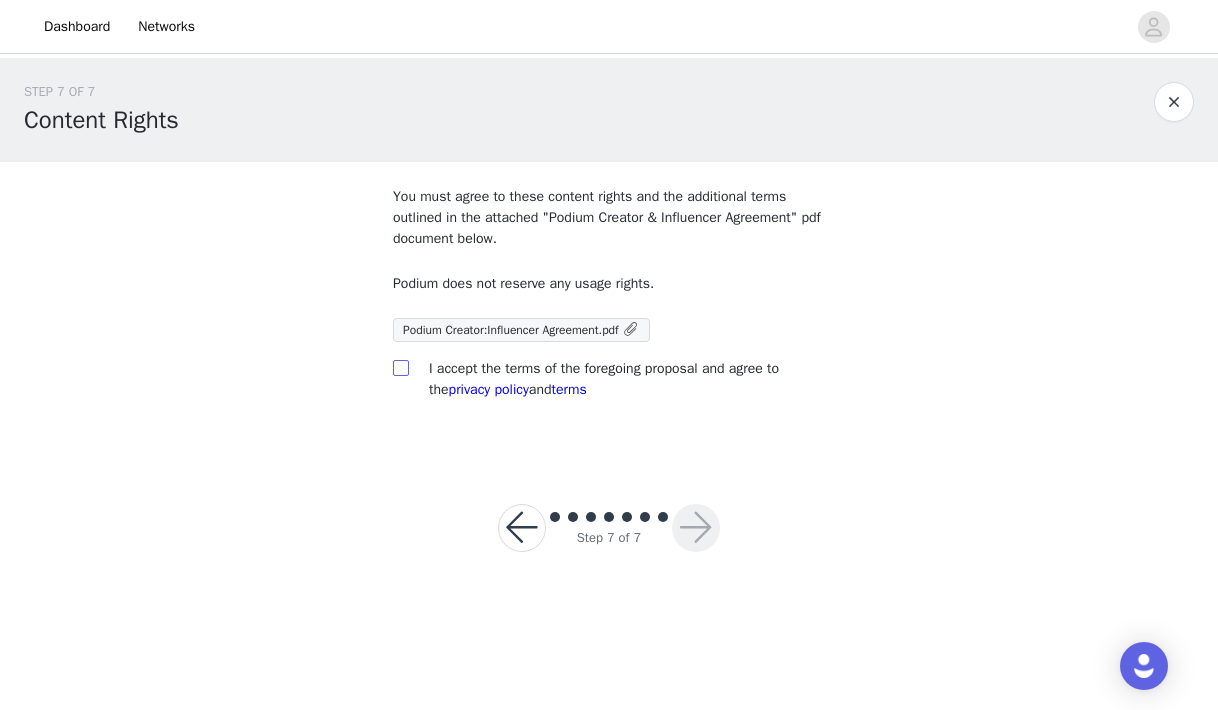 click at bounding box center (400, 367) 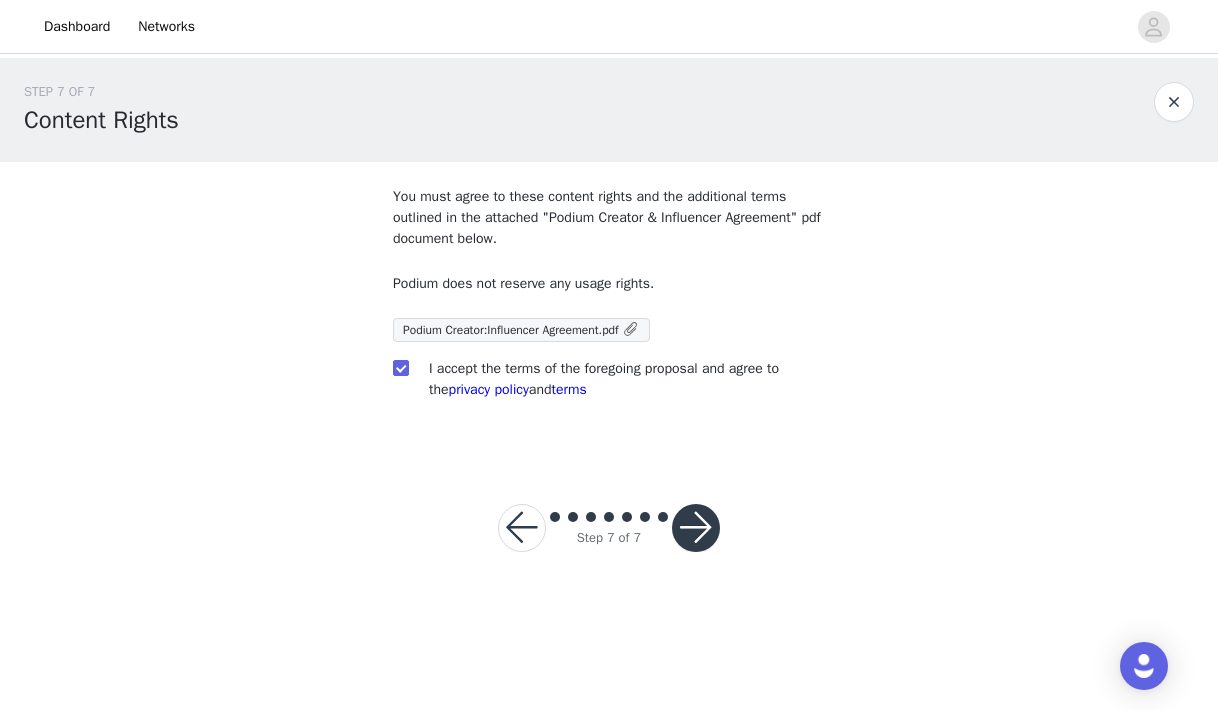 click at bounding box center [696, 528] 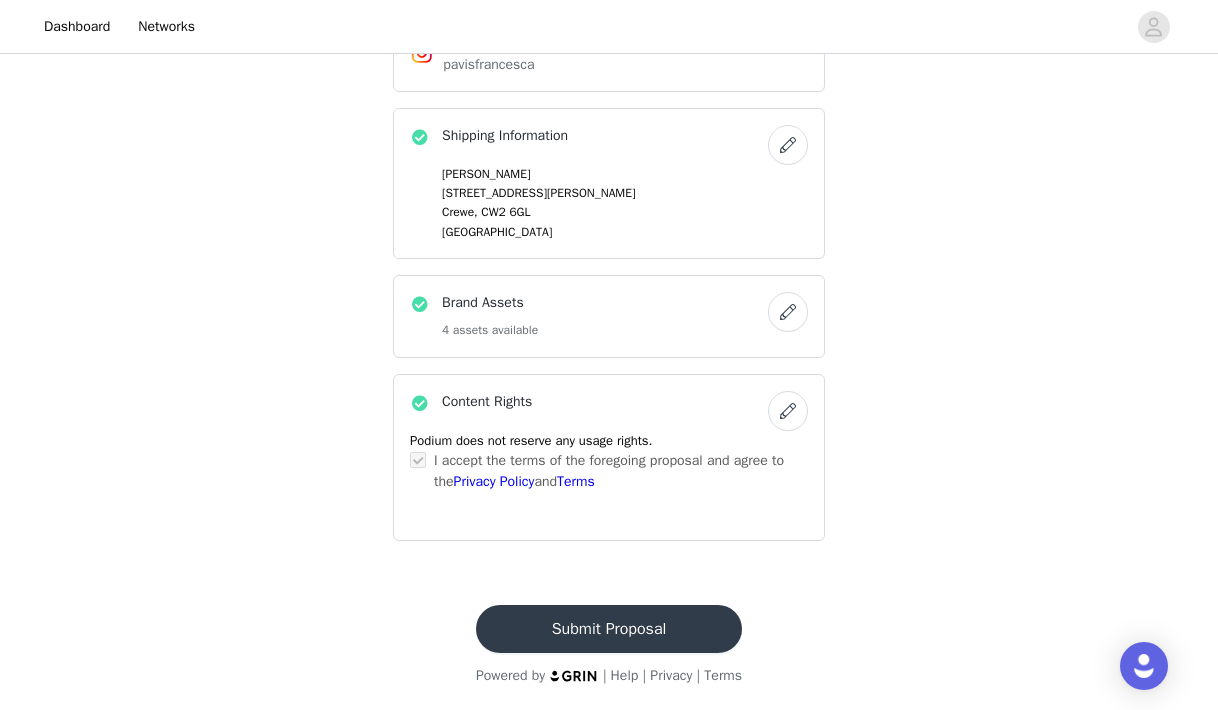 click on "Submit Proposal" at bounding box center (609, 629) 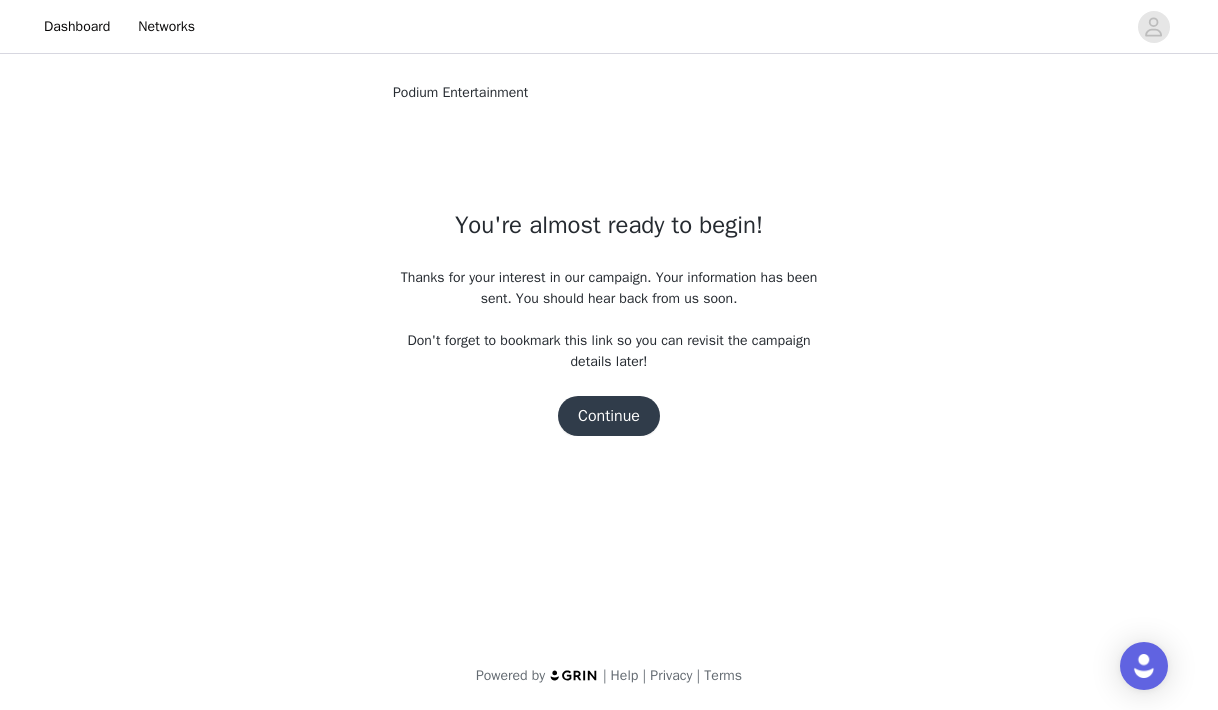 scroll, scrollTop: 0, scrollLeft: 0, axis: both 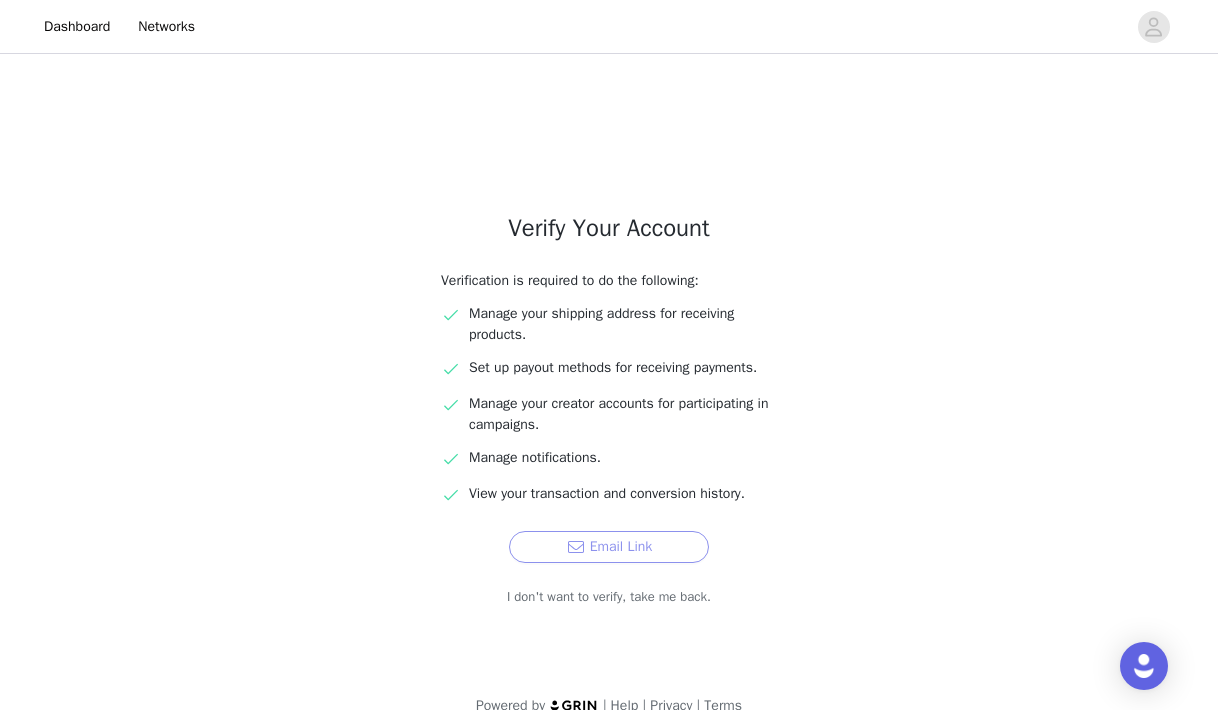 click on "Email Link" at bounding box center [609, 547] 